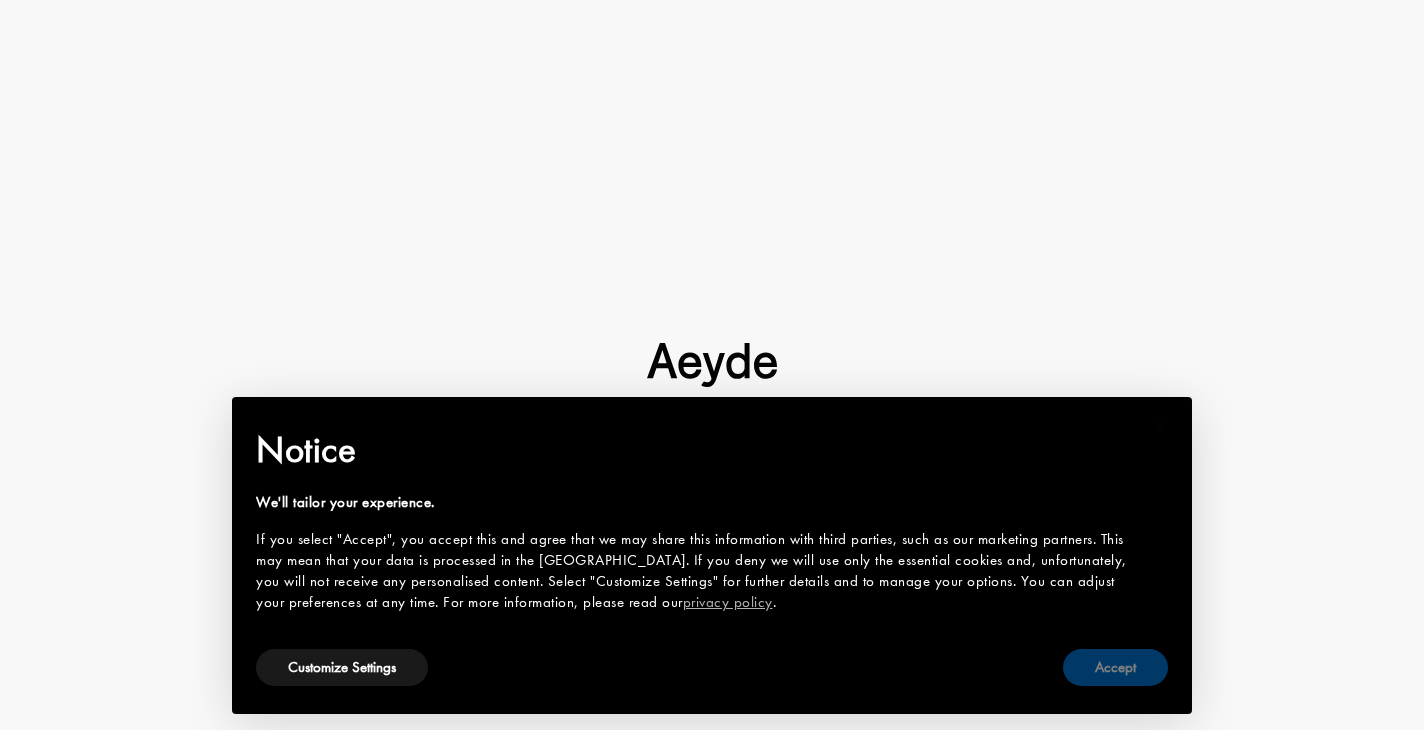 scroll, scrollTop: 0, scrollLeft: 0, axis: both 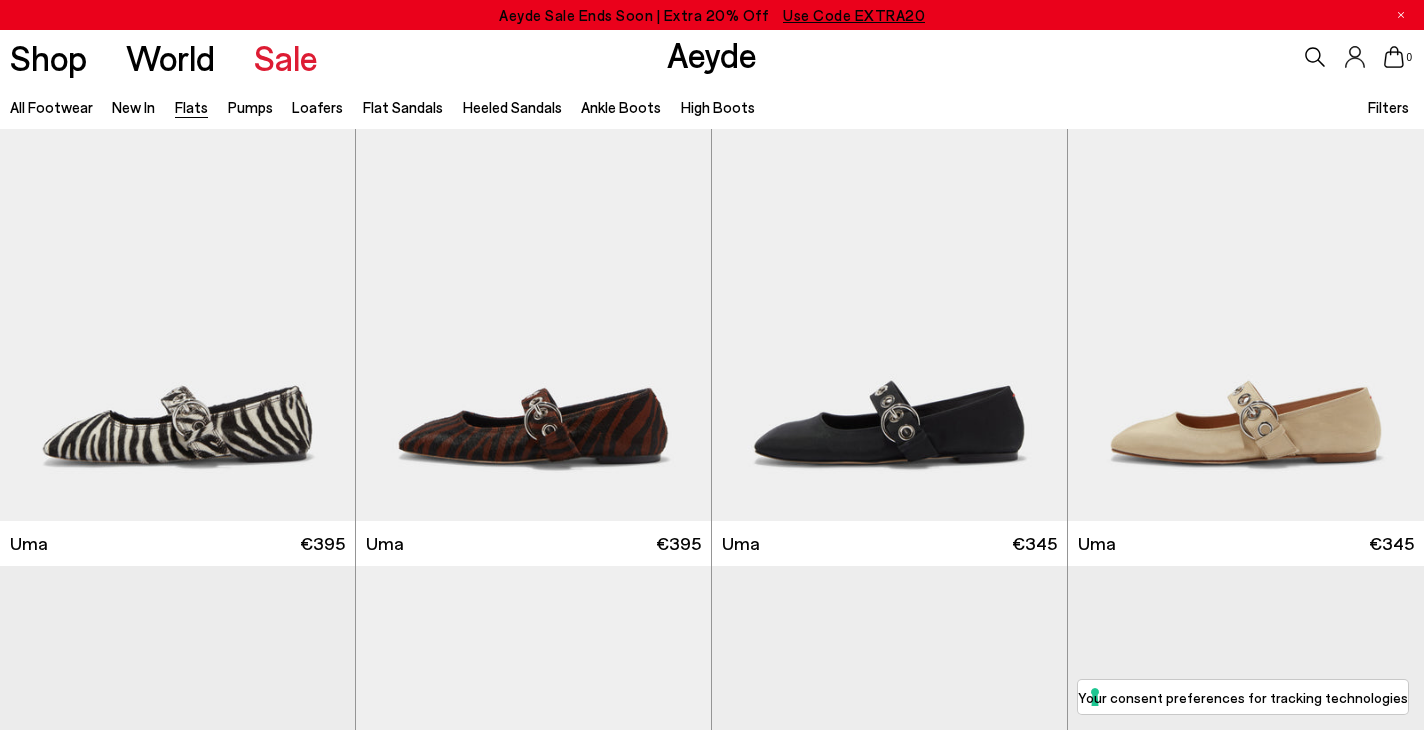 type 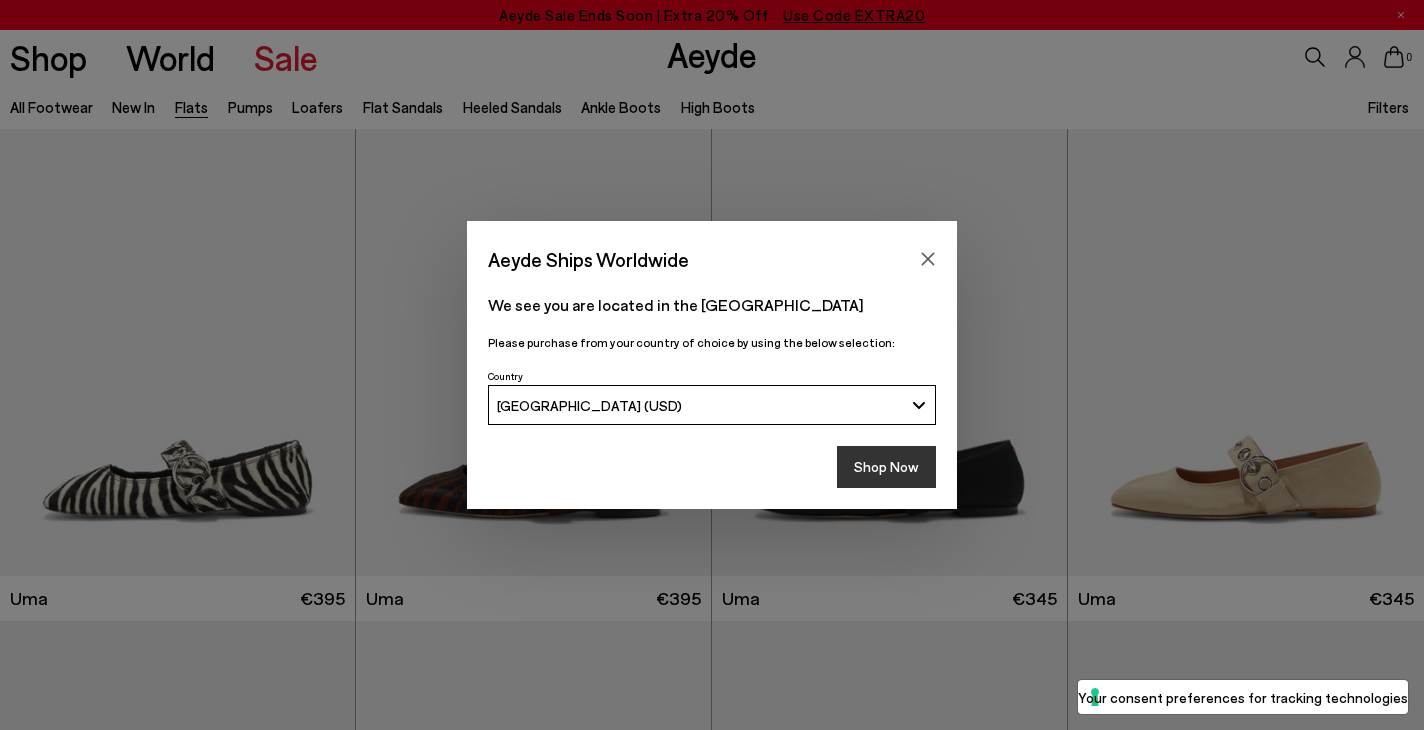 click on "Shop Now" at bounding box center [886, 467] 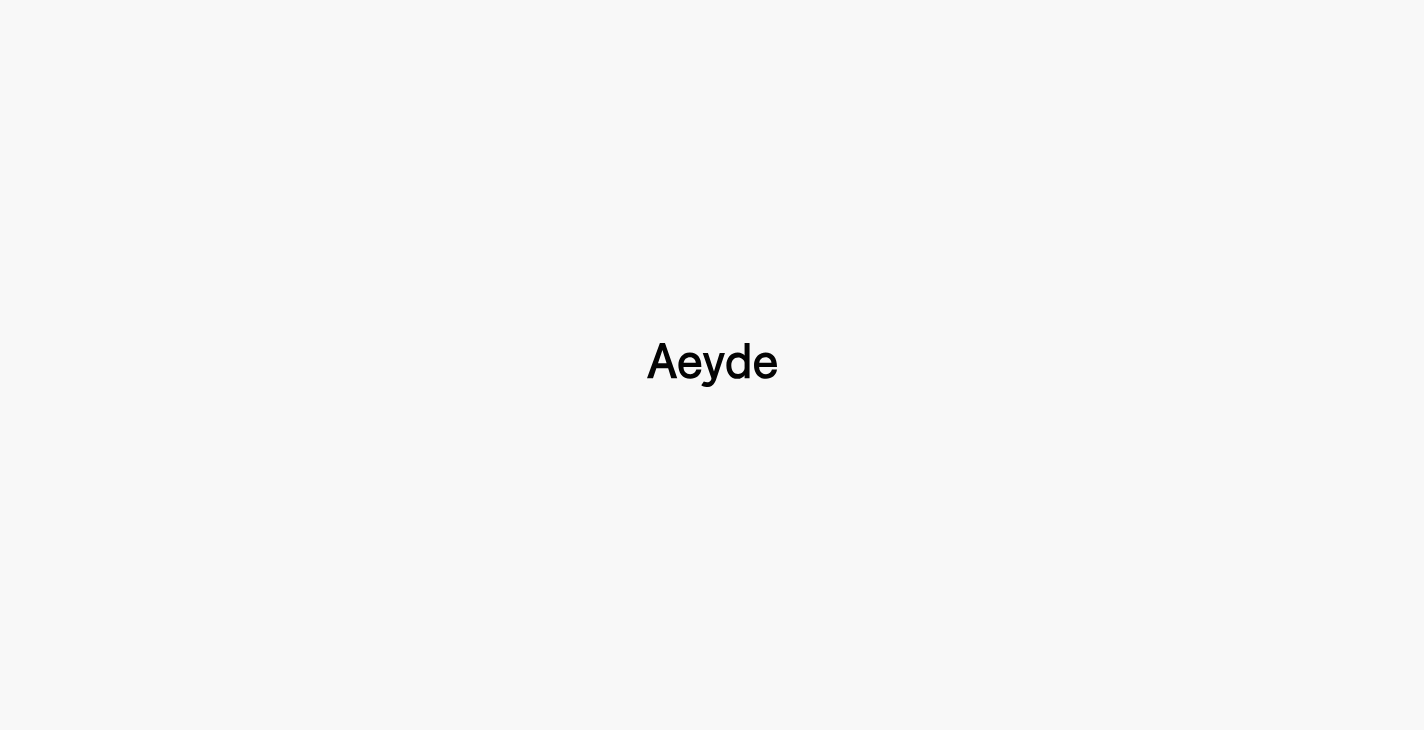 scroll, scrollTop: 0, scrollLeft: 0, axis: both 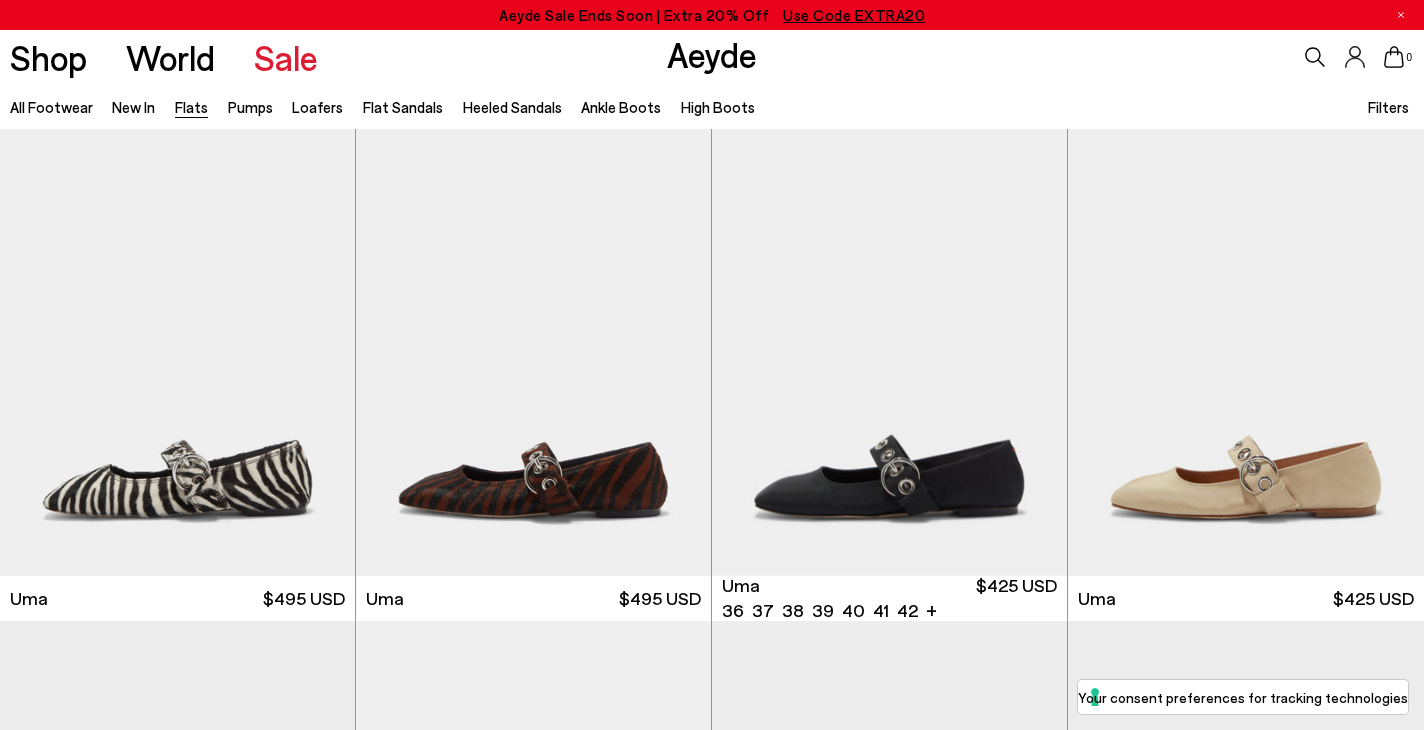 click 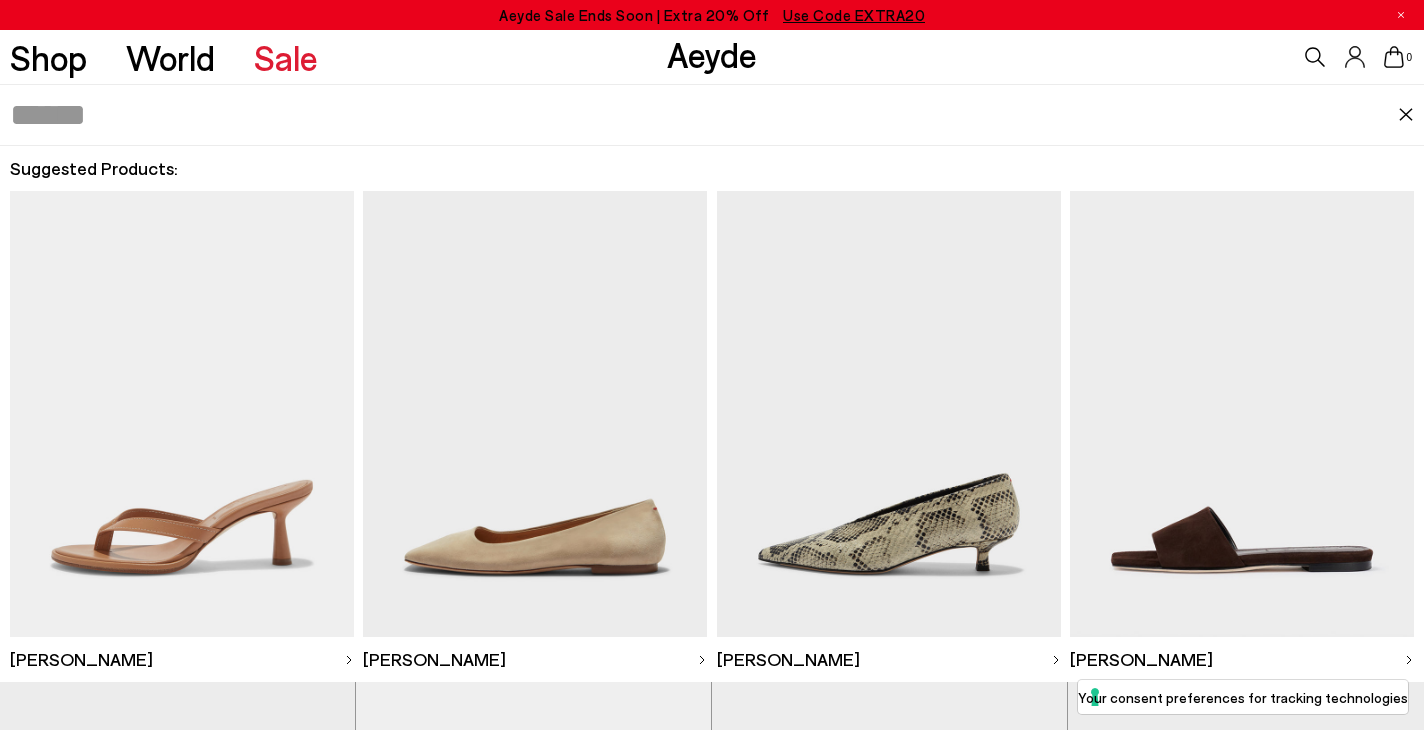 click at bounding box center [704, 115] 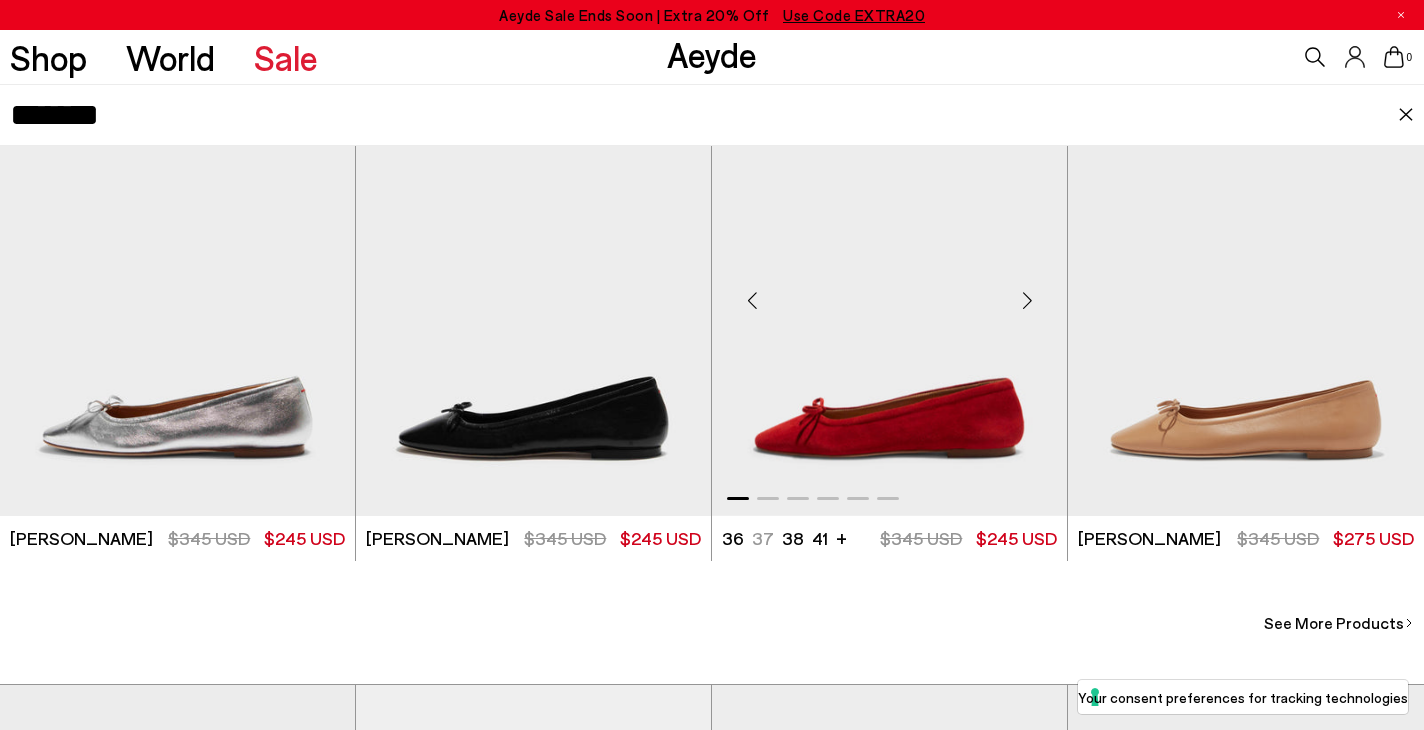 scroll, scrollTop: 641, scrollLeft: 0, axis: vertical 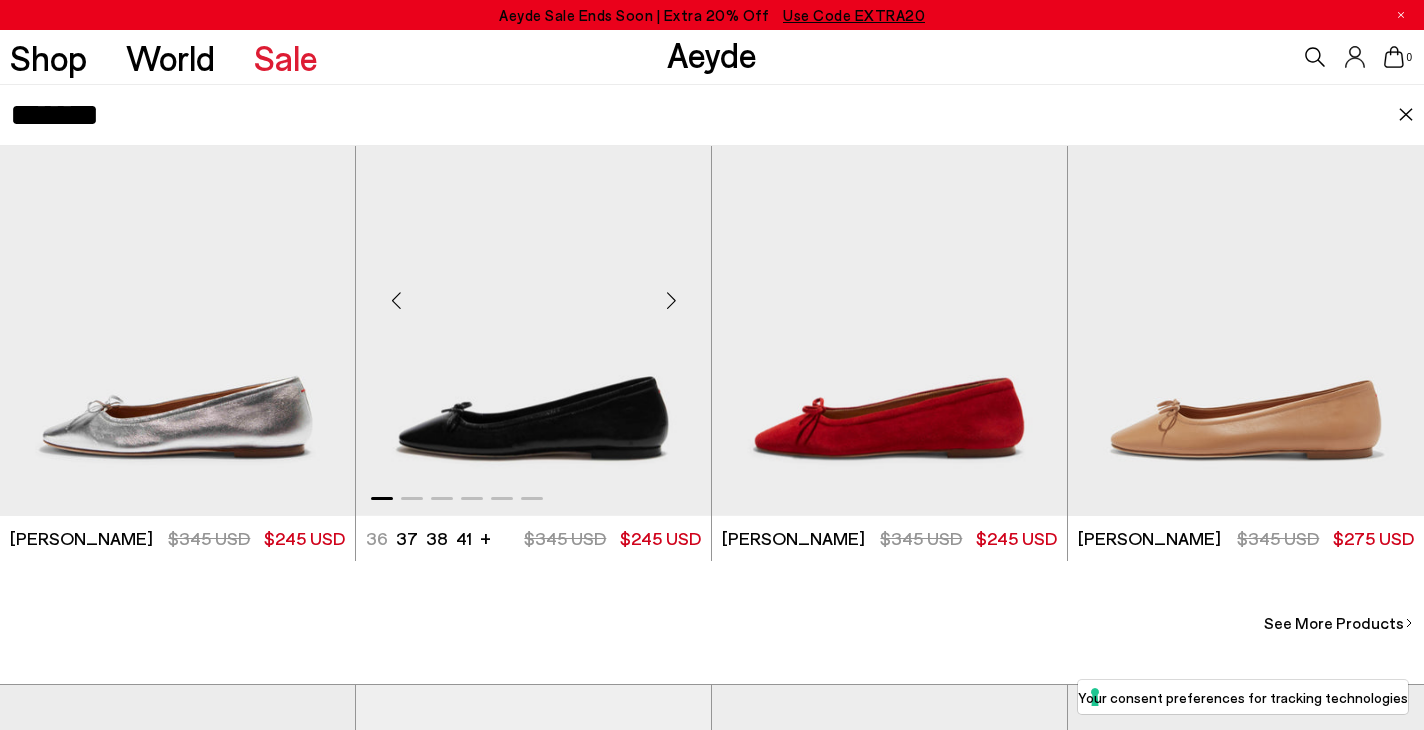 type on "*******" 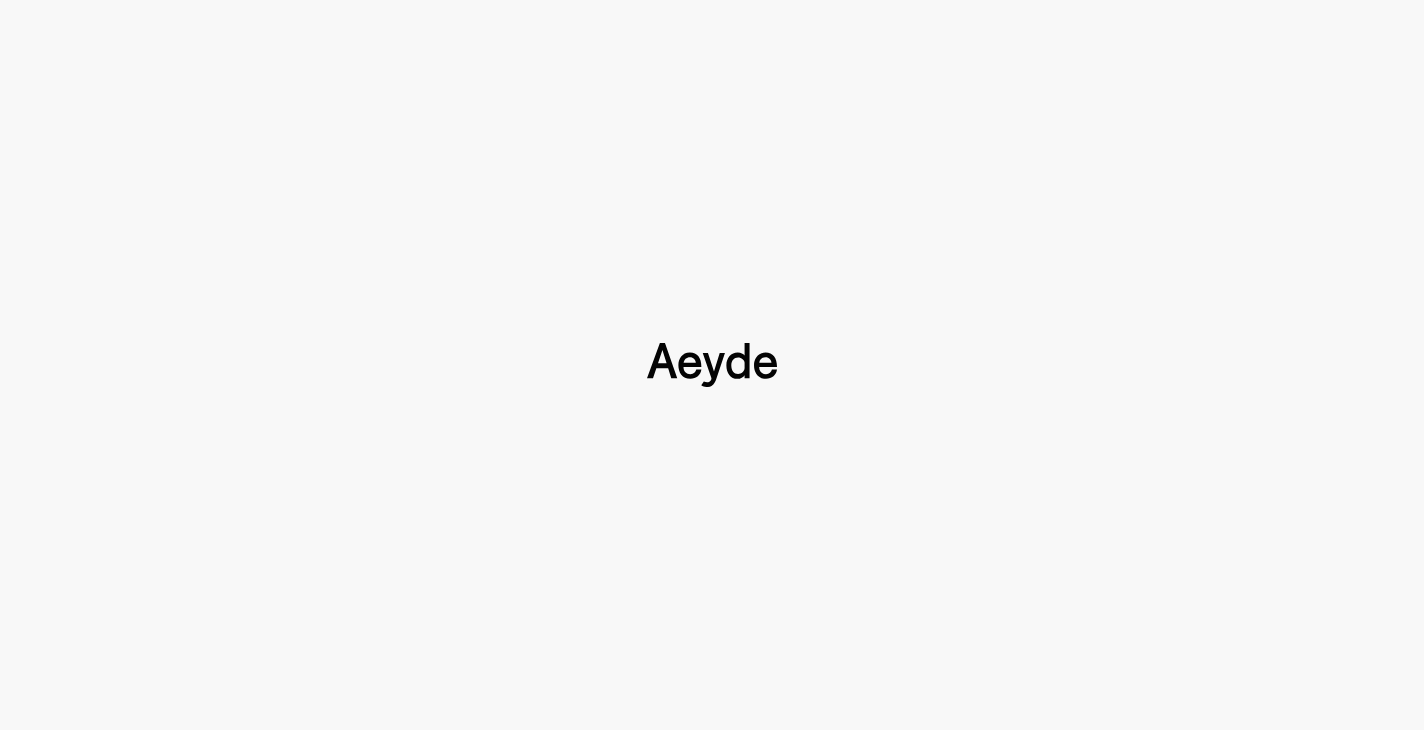 type 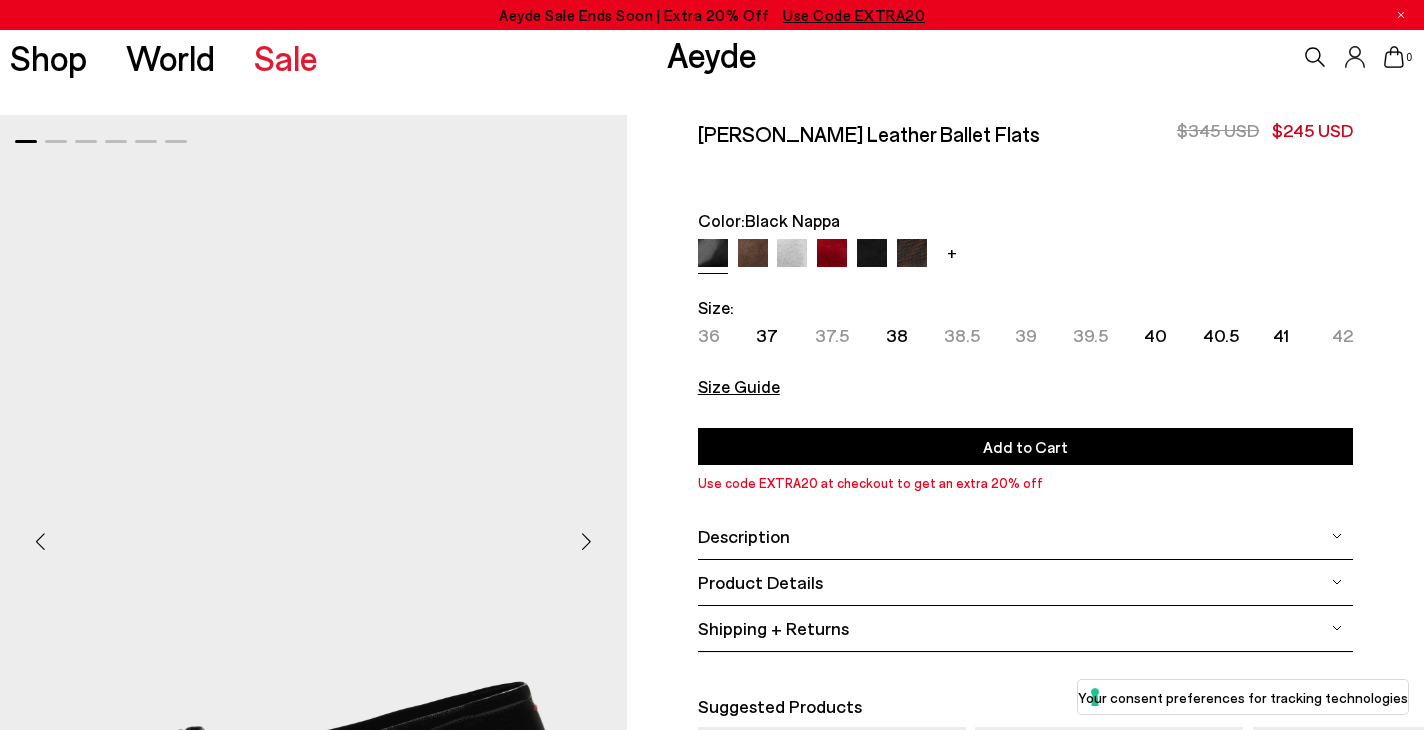 scroll, scrollTop: 0, scrollLeft: 0, axis: both 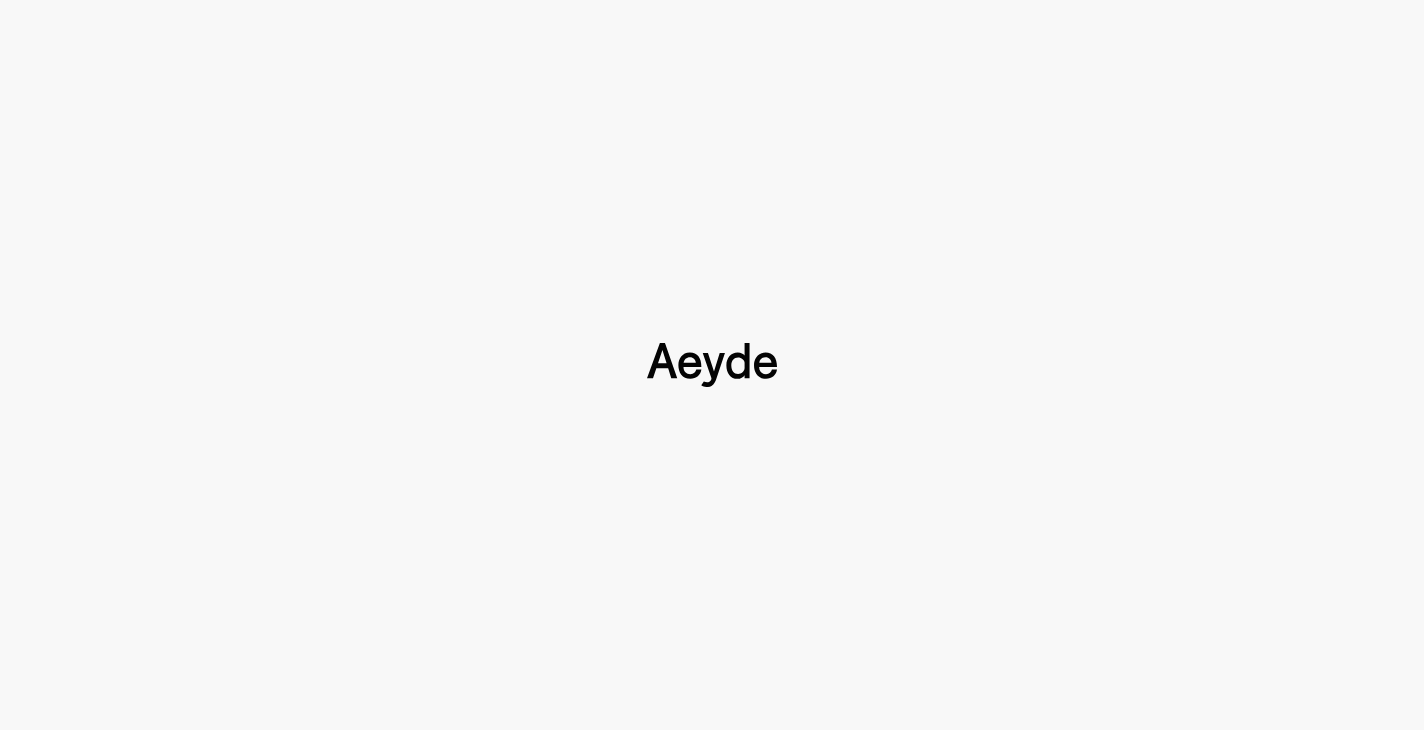 type 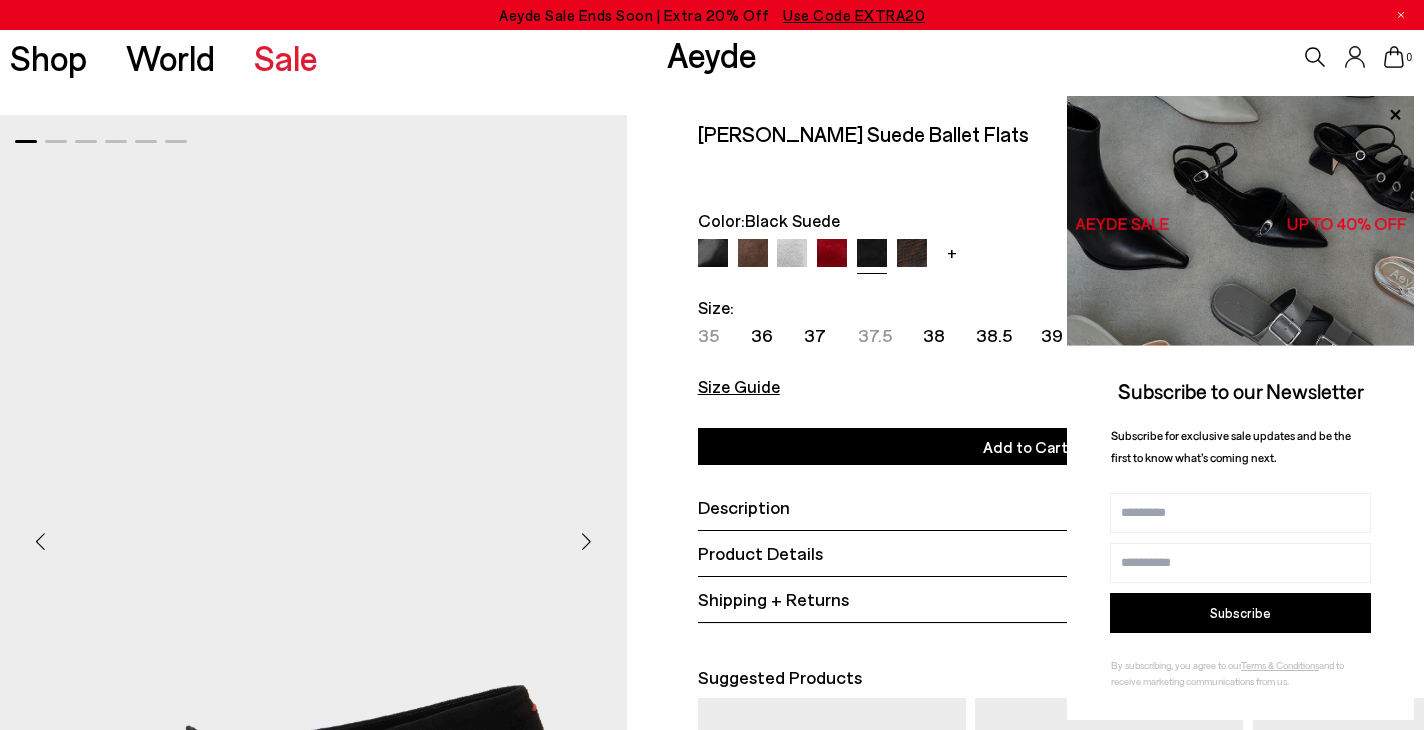 scroll, scrollTop: 0, scrollLeft: 0, axis: both 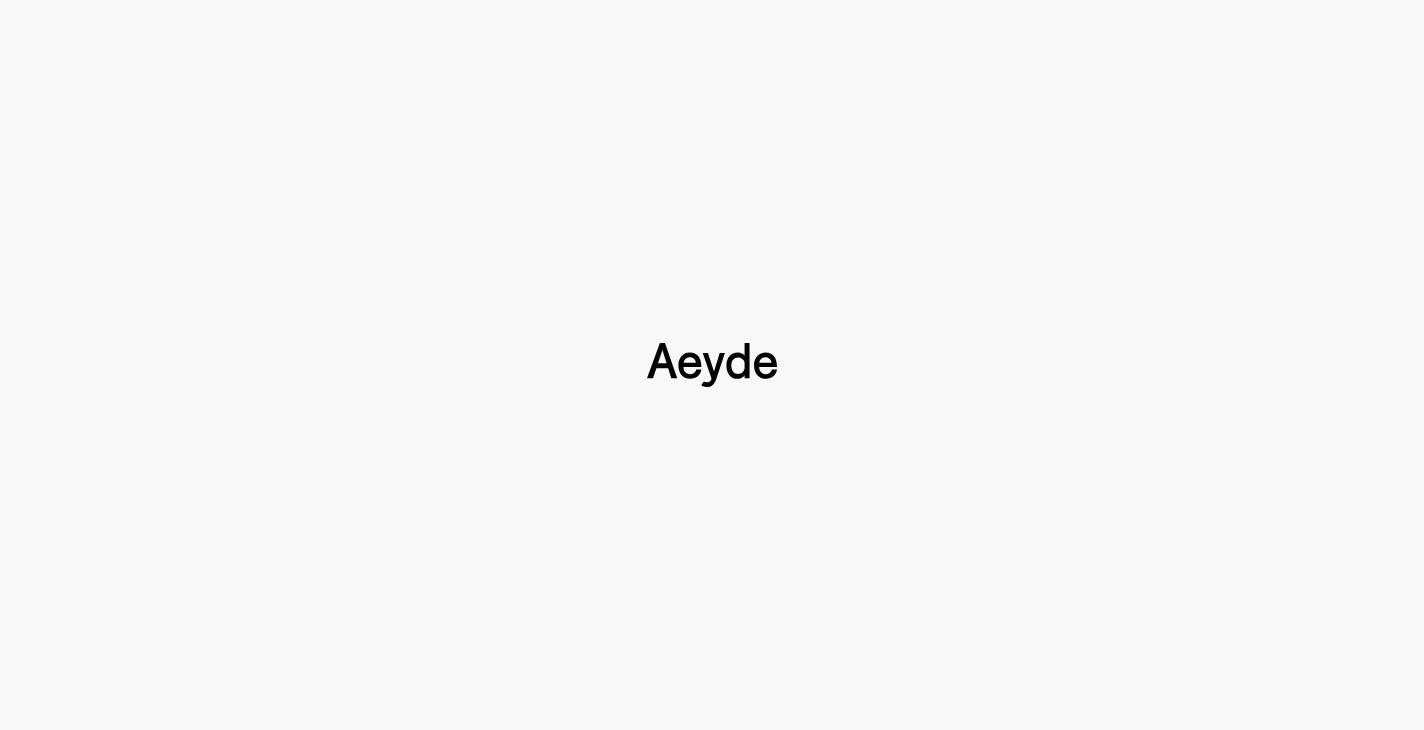 type 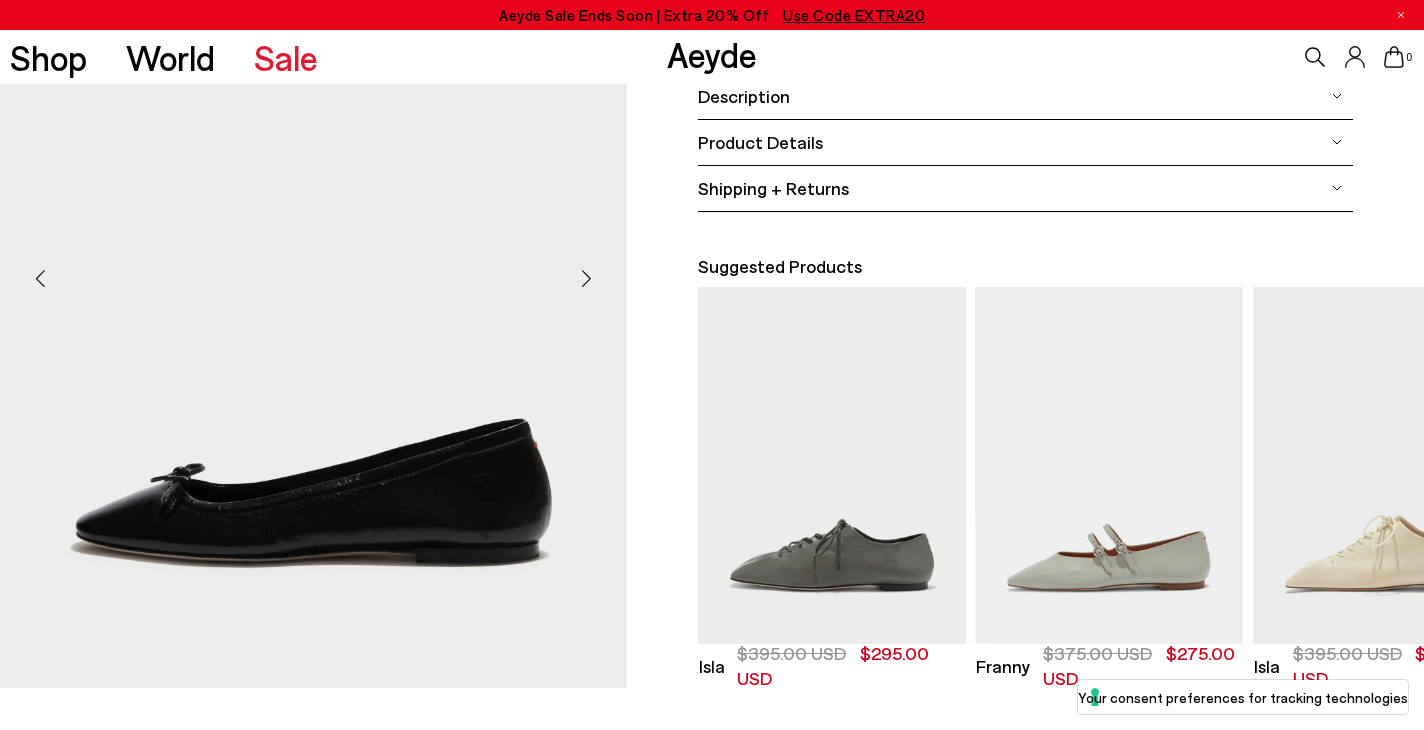 scroll, scrollTop: 0, scrollLeft: 0, axis: both 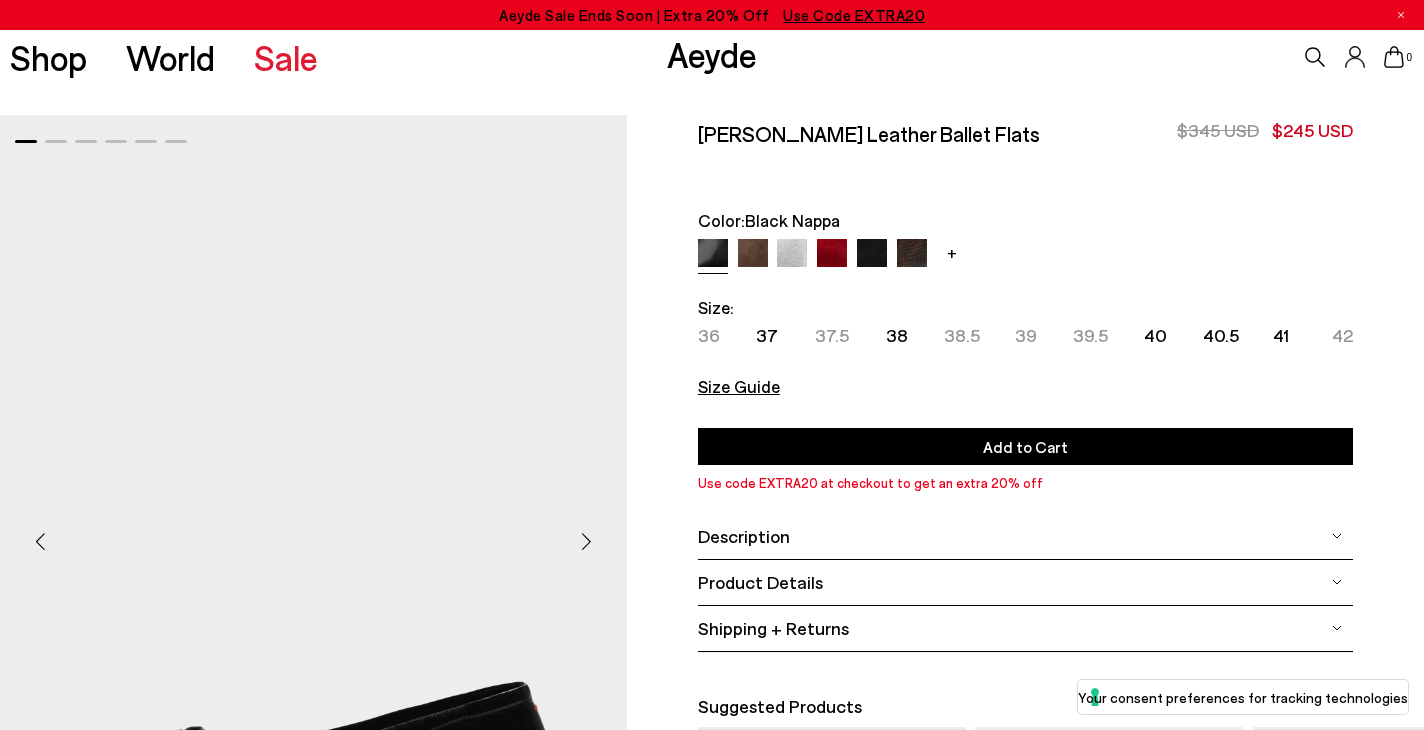 click at bounding box center [587, 541] 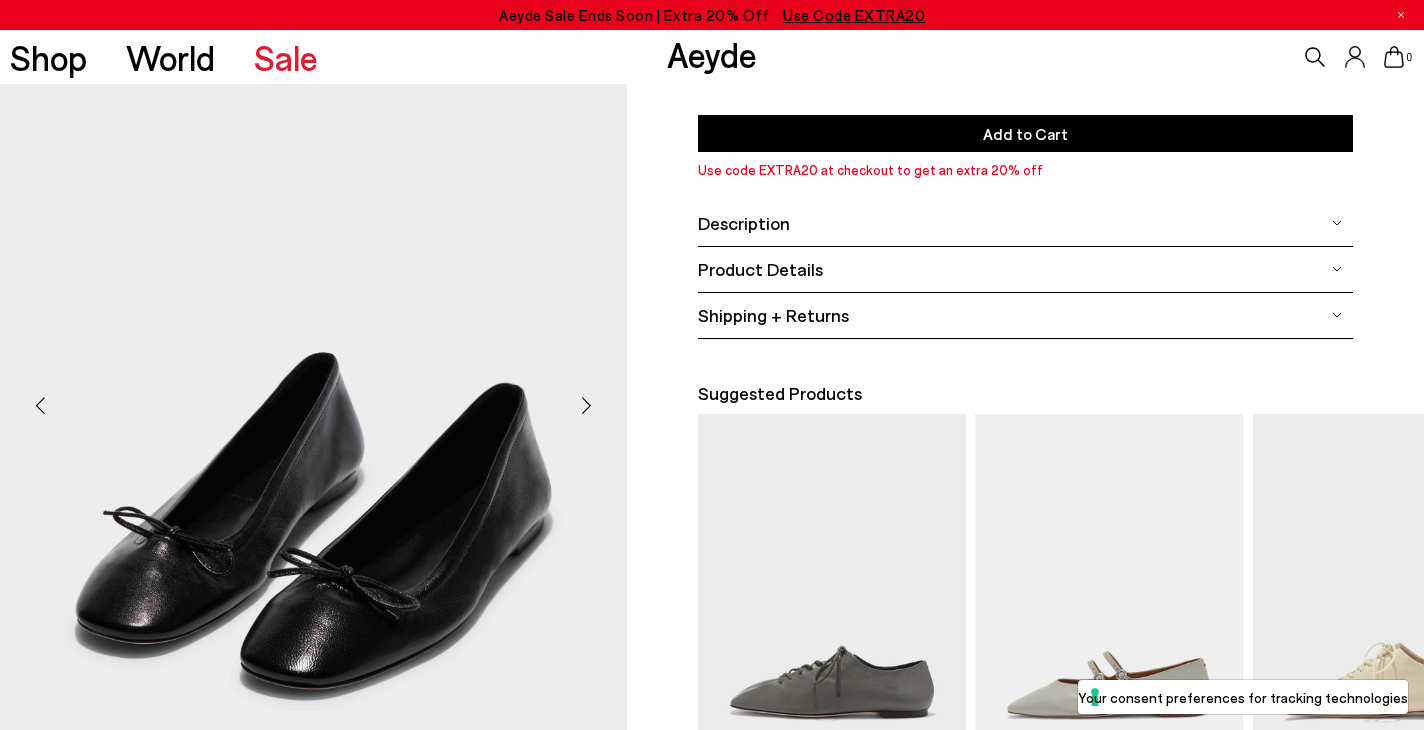 scroll, scrollTop: 315, scrollLeft: 0, axis: vertical 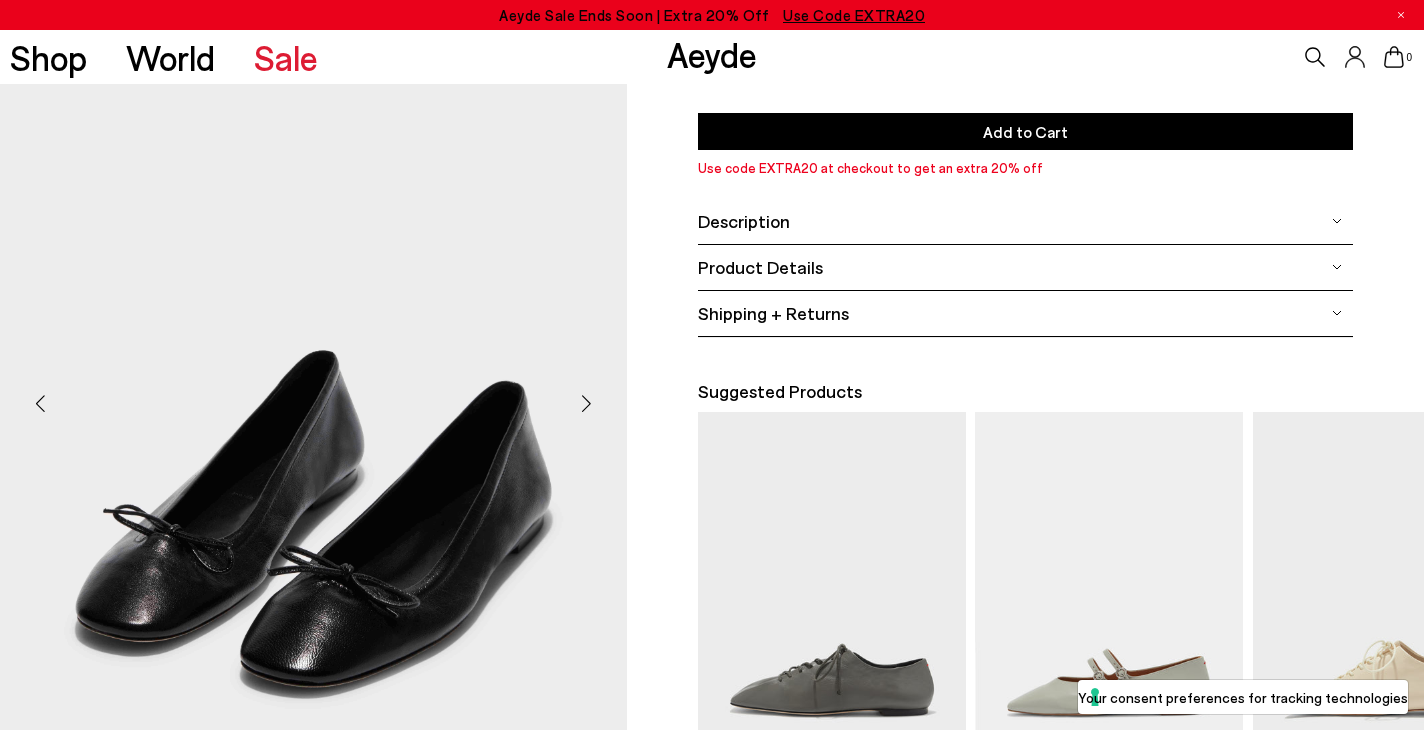 click at bounding box center [587, 404] 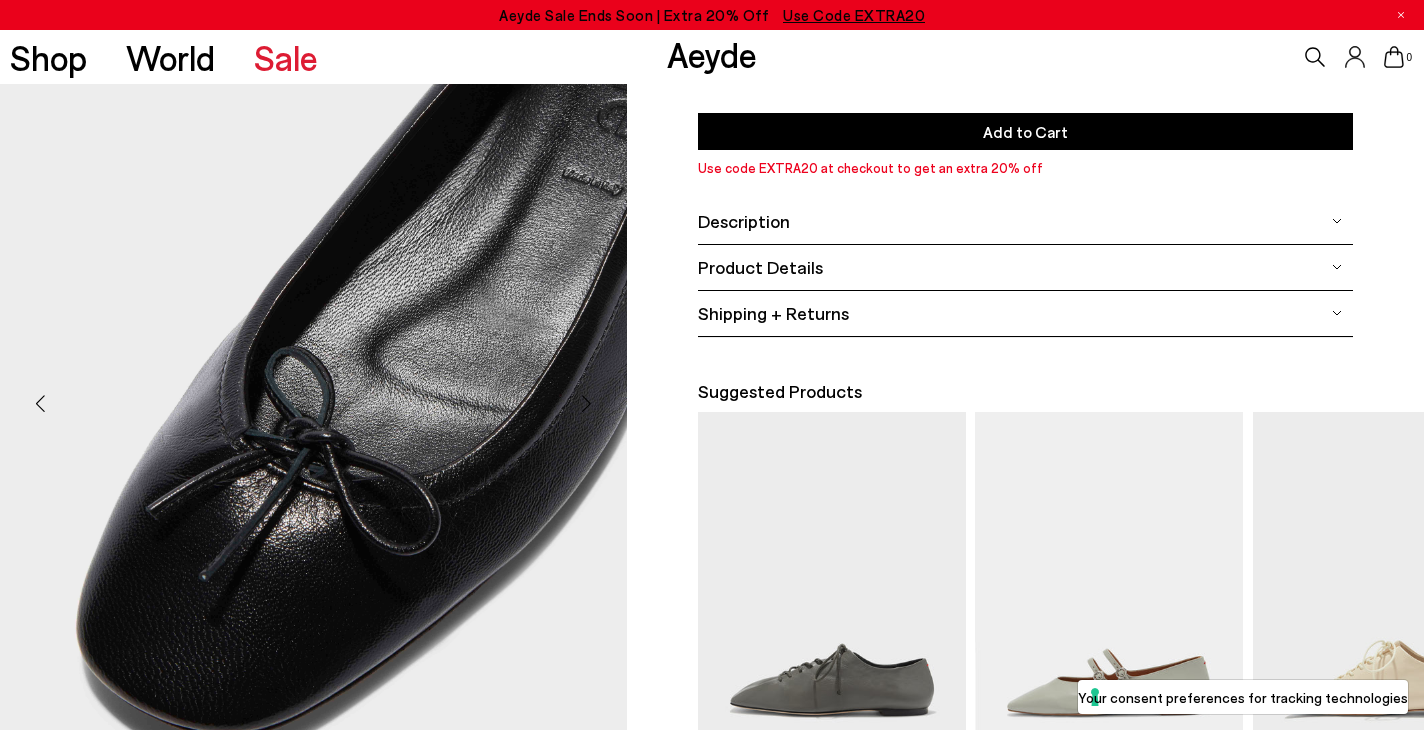 click at bounding box center [587, 404] 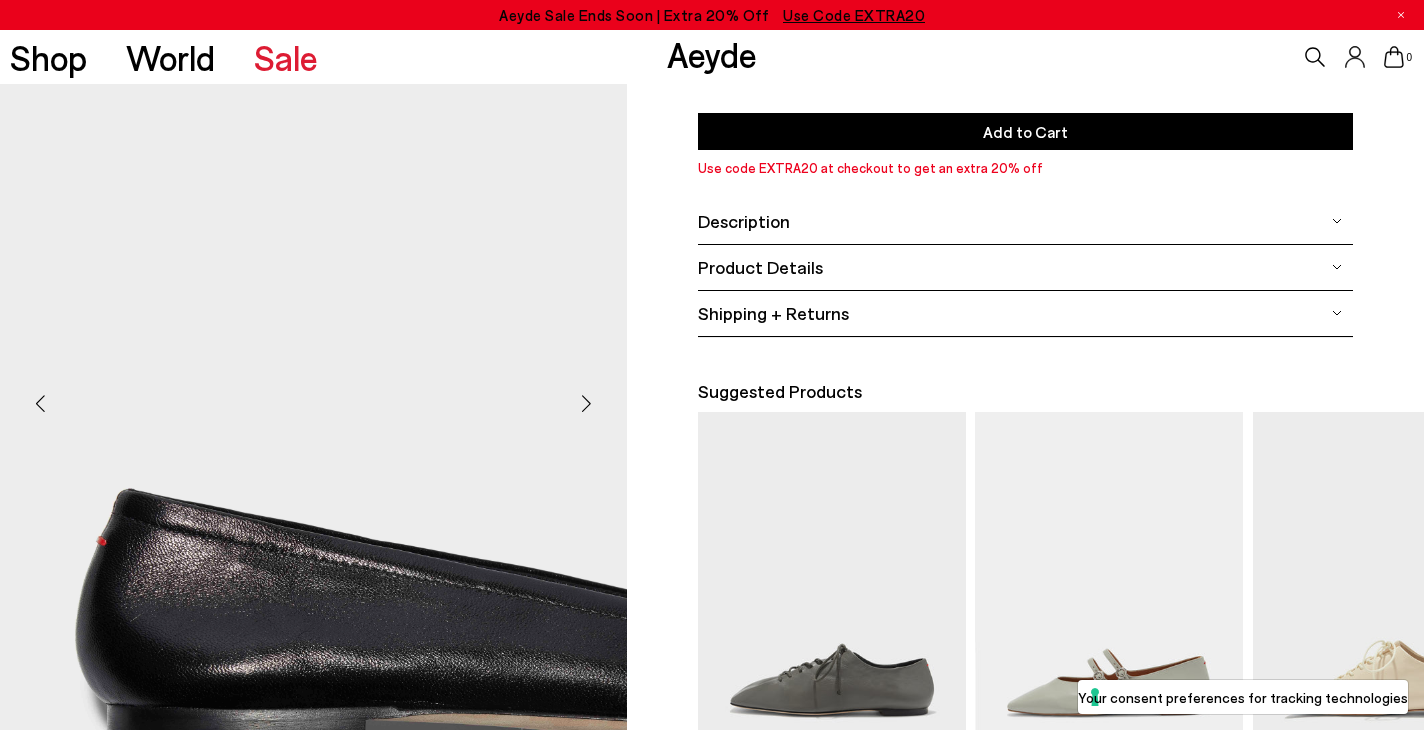 click at bounding box center [587, 404] 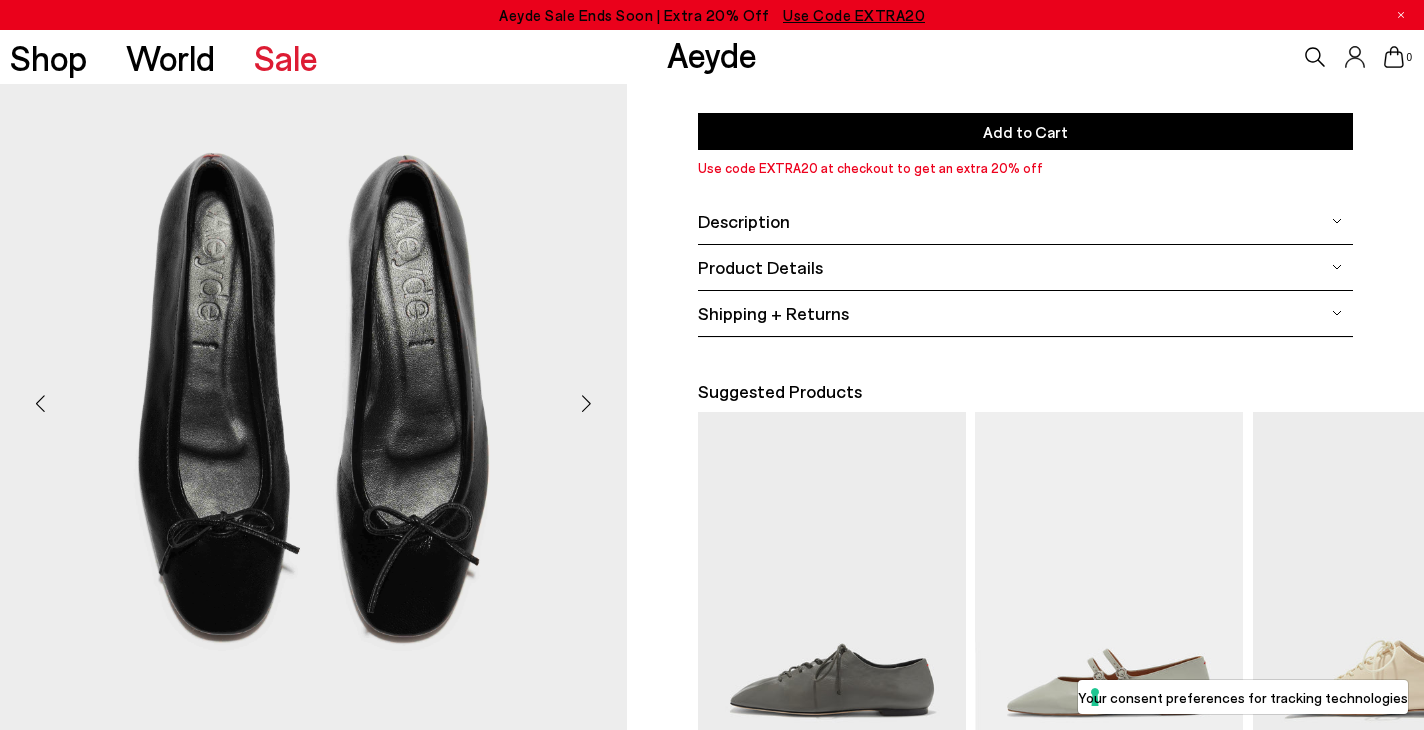 click at bounding box center (587, 404) 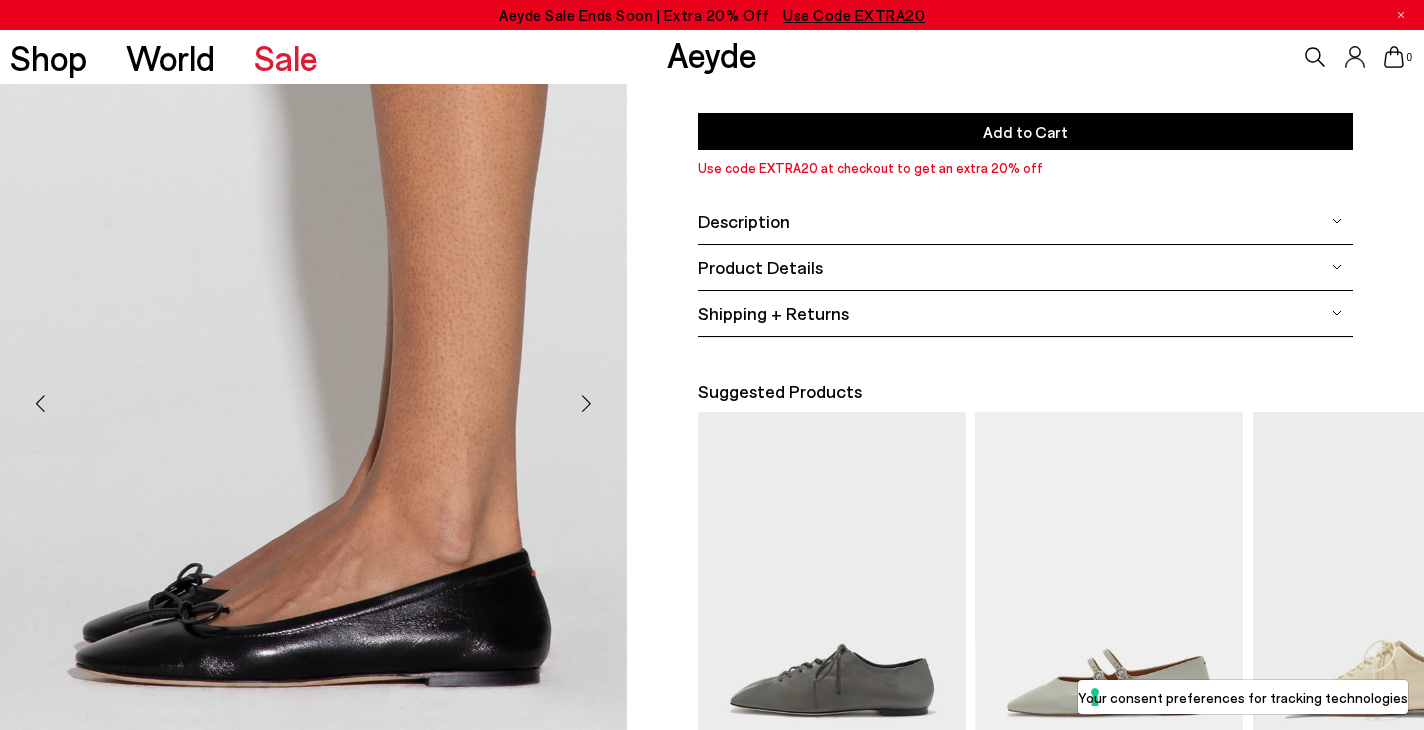 click at bounding box center (587, 404) 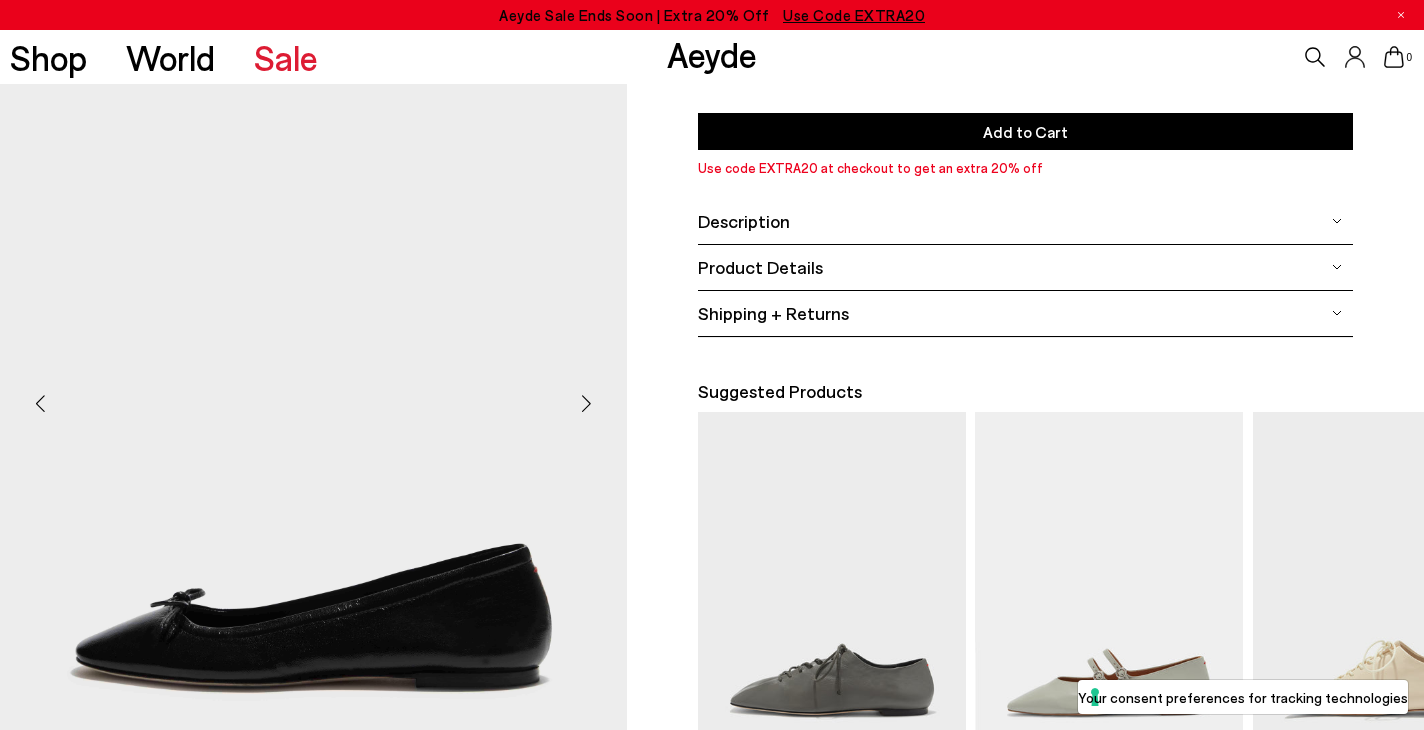 click at bounding box center [587, 404] 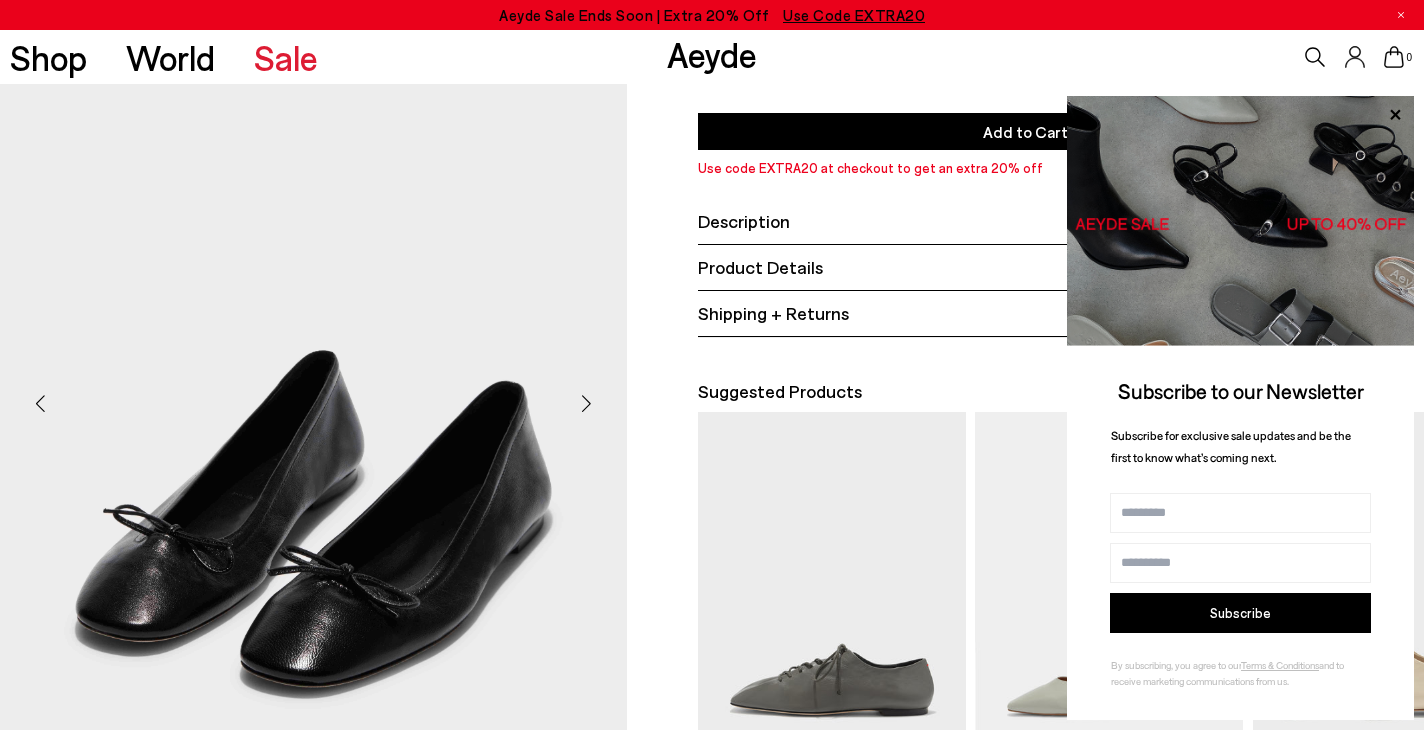 click on "Size Guide
Shoes
Belt
Our shoes come in European sizing. The easiest way to measure your foot is to stand on a sheet of paper, border your foot with a pen and measure the length between your heel and your longest toe. Please reference our size guide below:
EU
UK US ** **" at bounding box center (1025, 72) 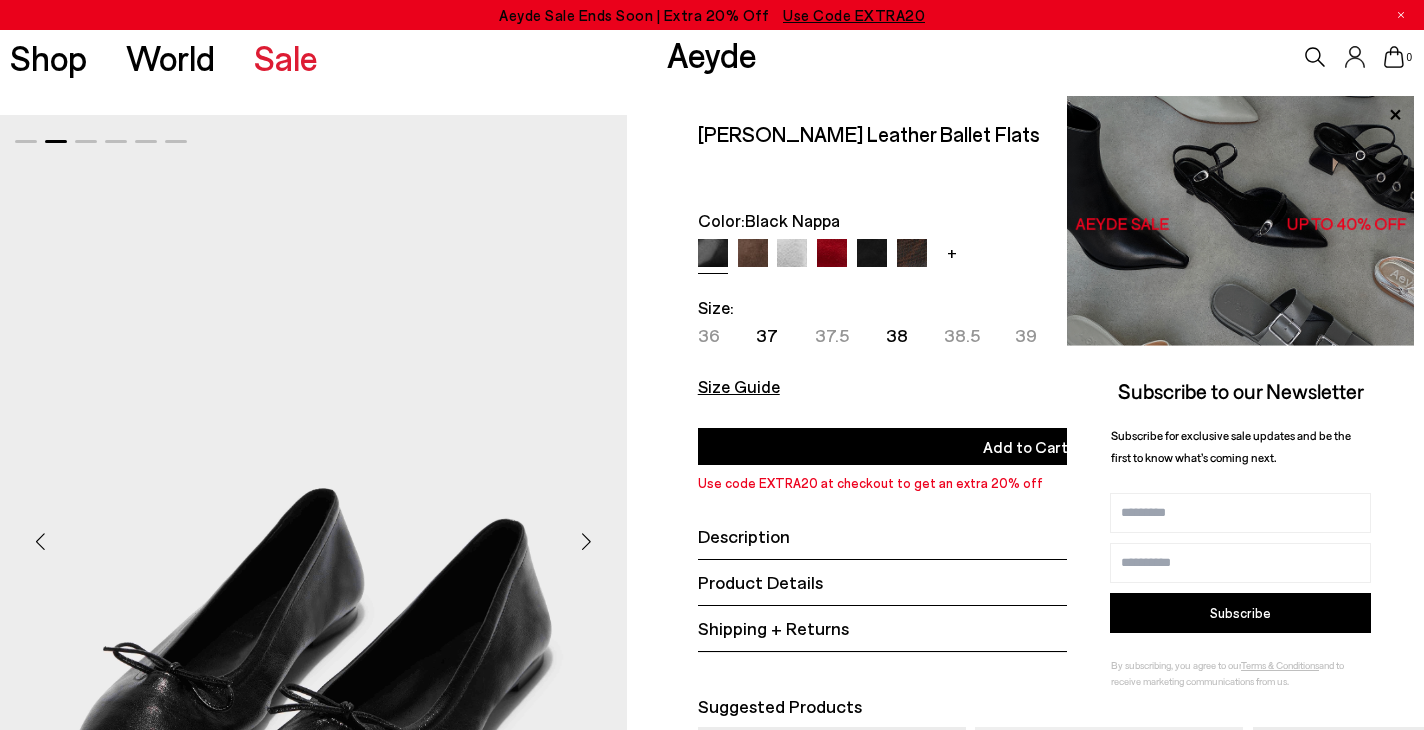 scroll, scrollTop: 0, scrollLeft: 0, axis: both 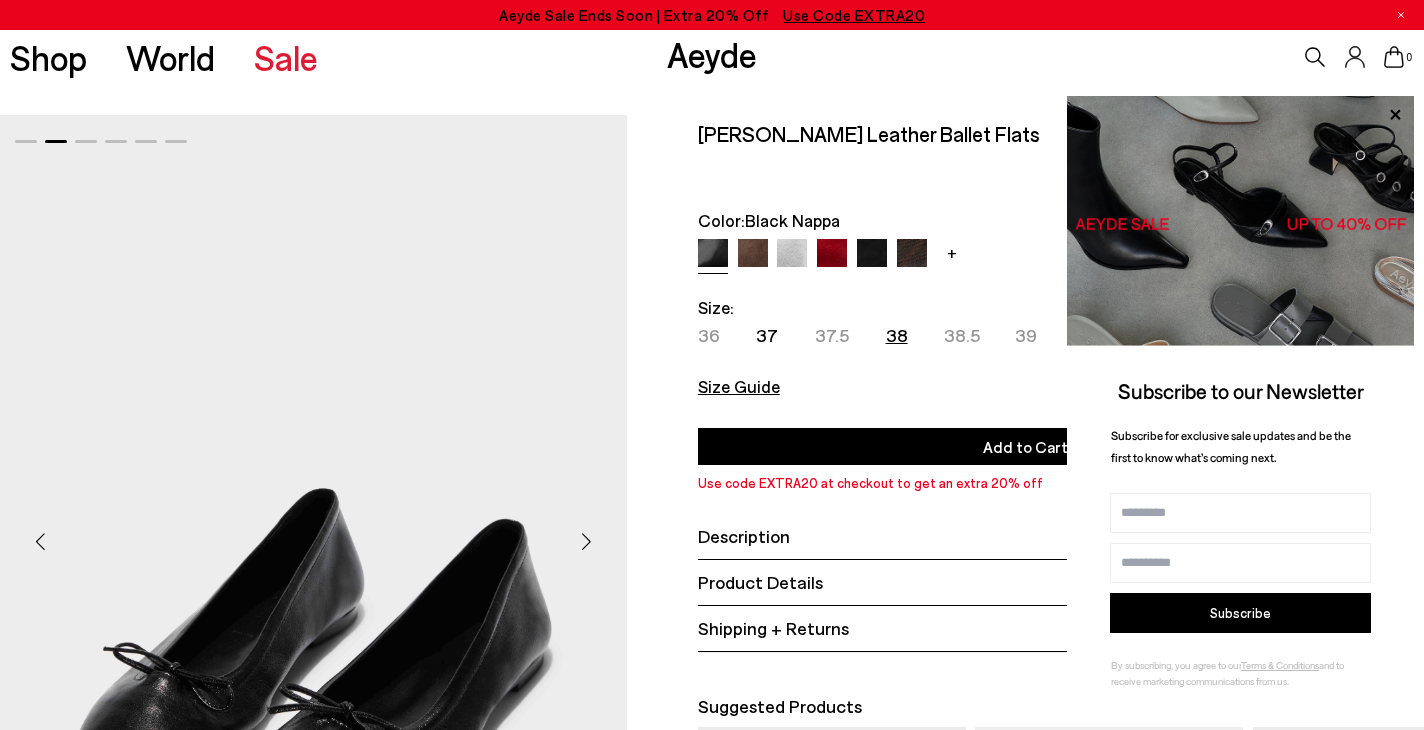 click on "38" at bounding box center (897, 335) 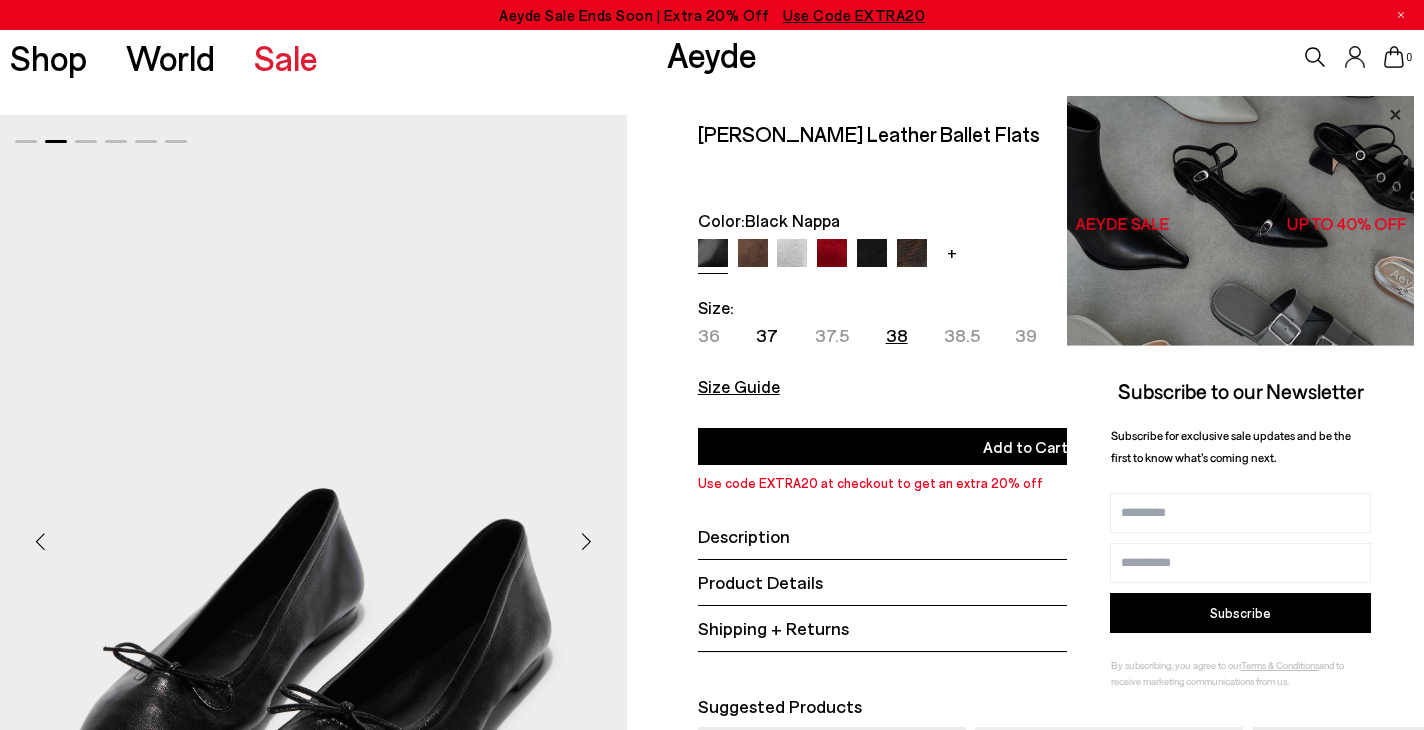 click 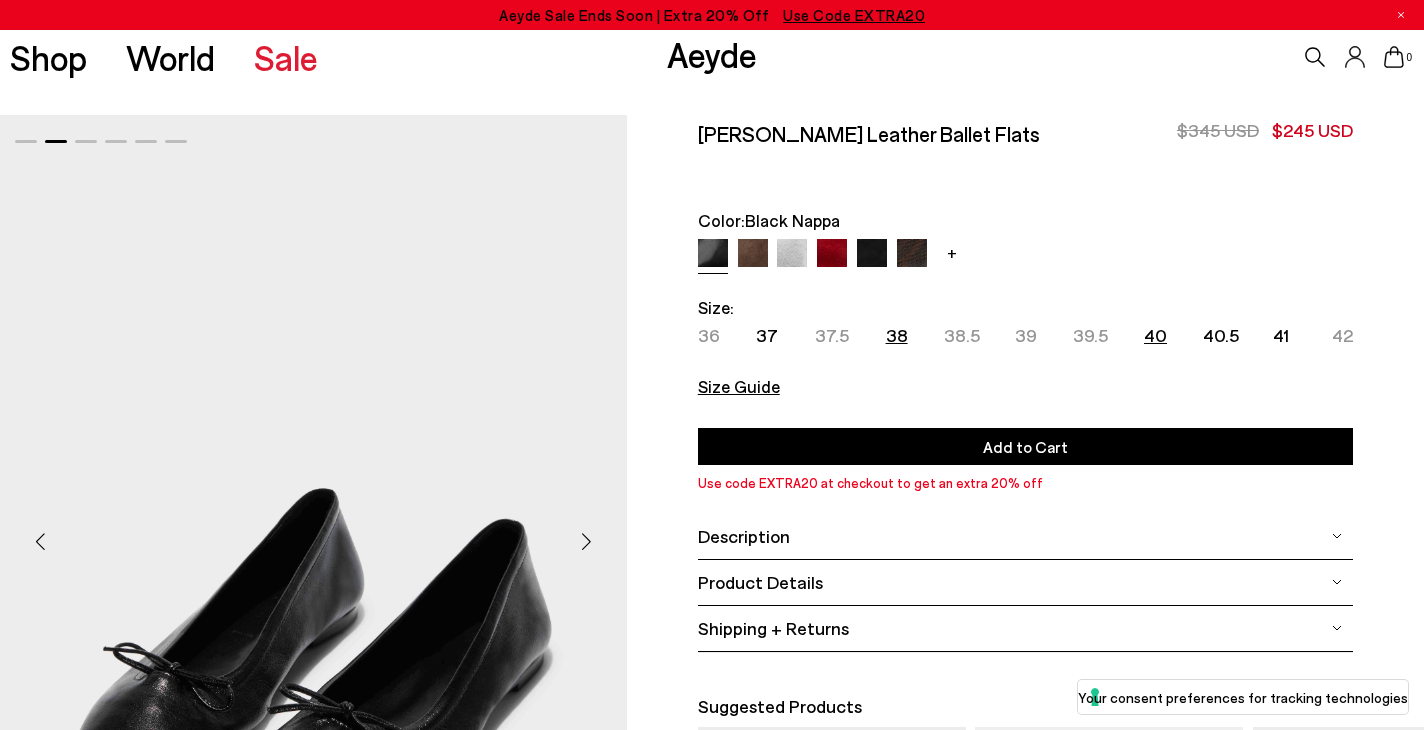 click on "40" at bounding box center [1155, 335] 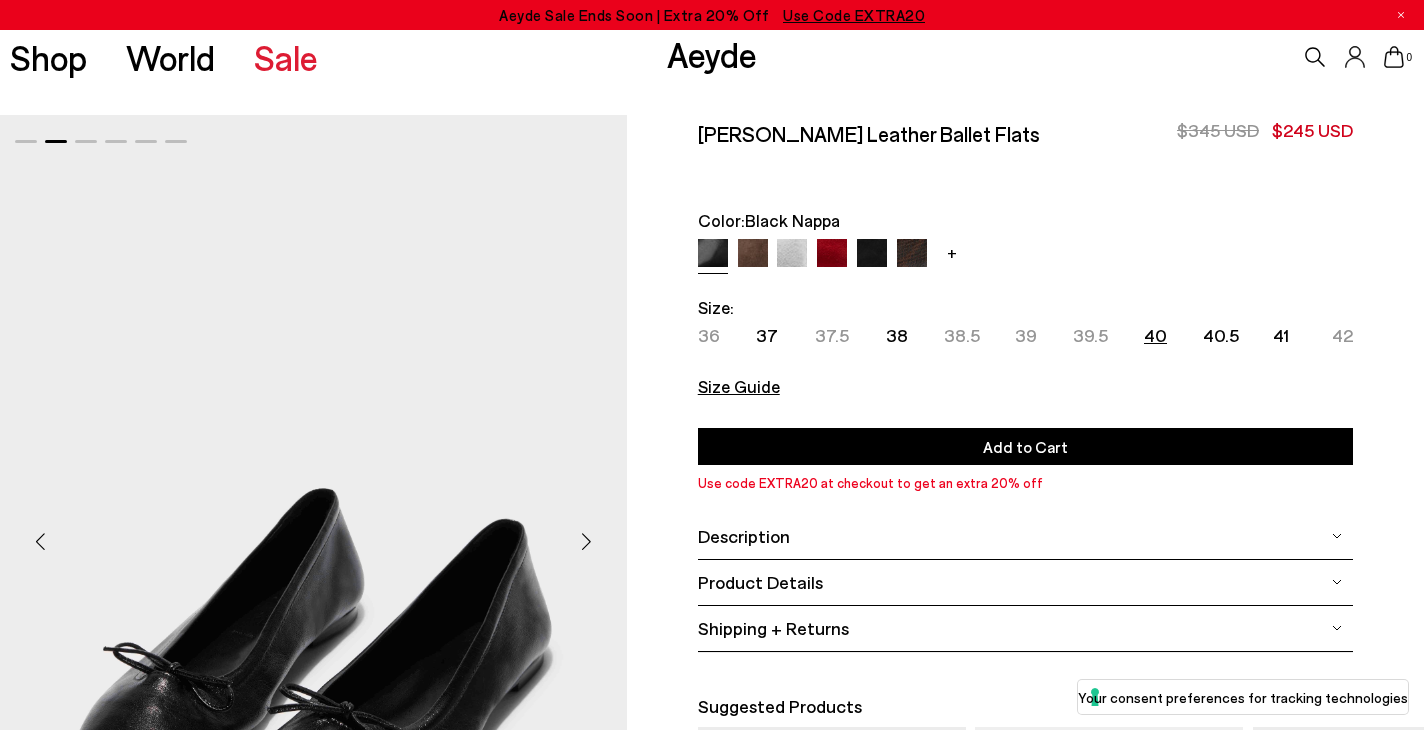 click on "Size Guide" at bounding box center [739, 386] 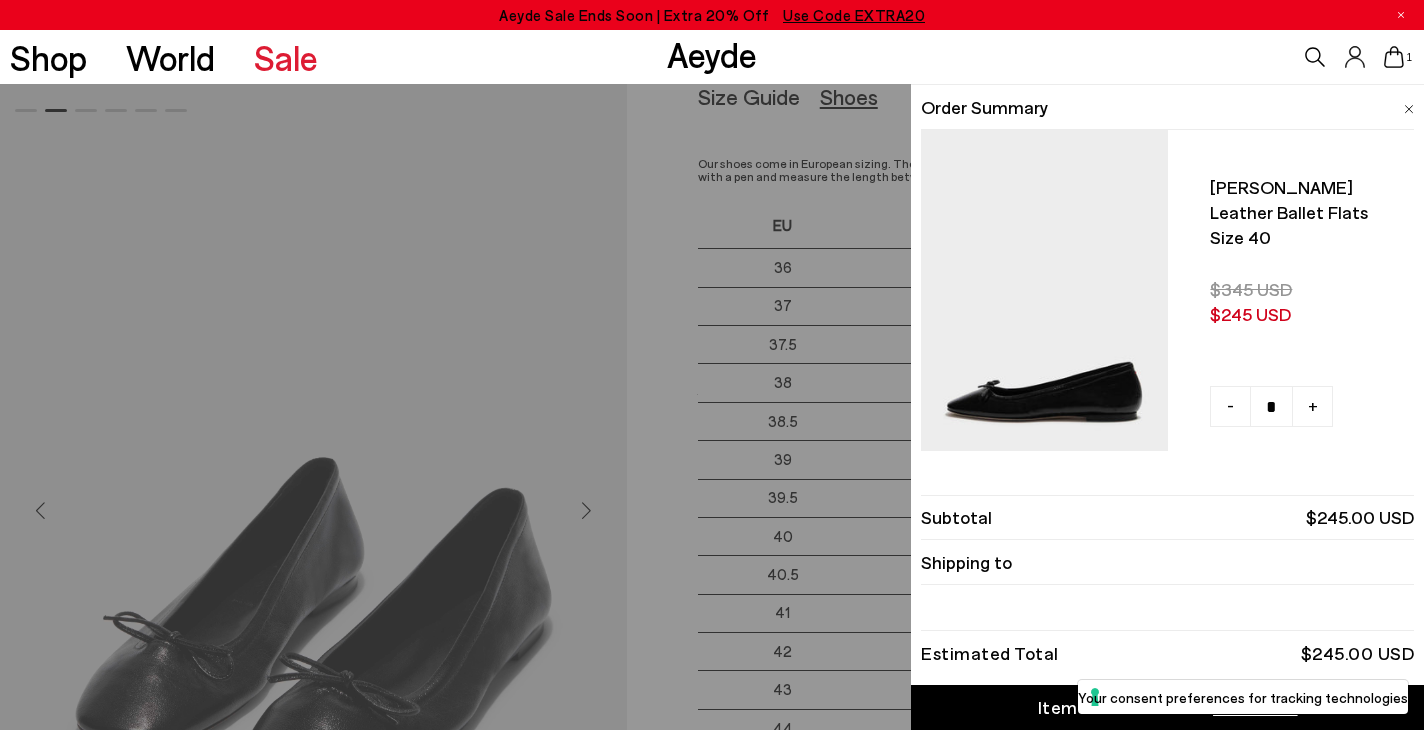 click on "Quick Add
Color
Size
View Details
Order Summary
Delfina leather ballet flats
Size
40
- +" at bounding box center [712, 407] 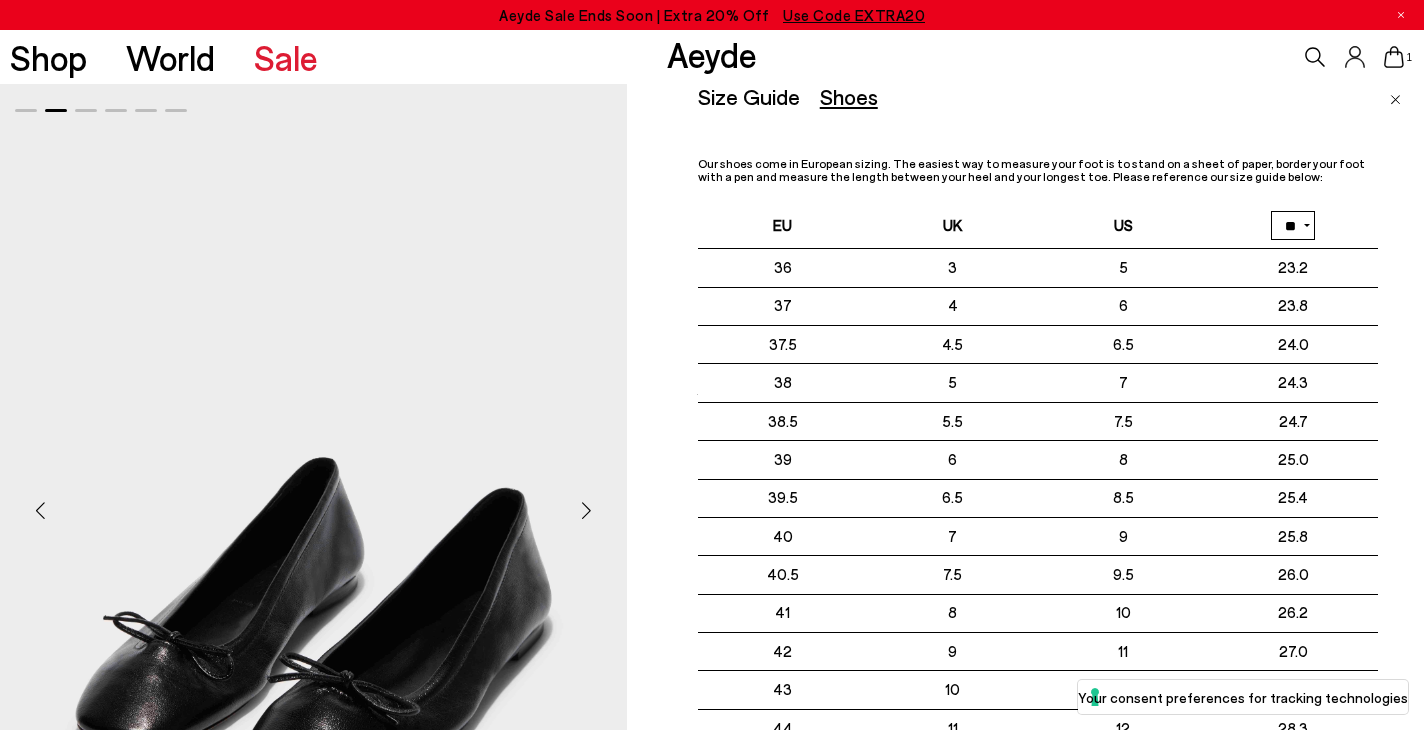 scroll, scrollTop: 0, scrollLeft: 0, axis: both 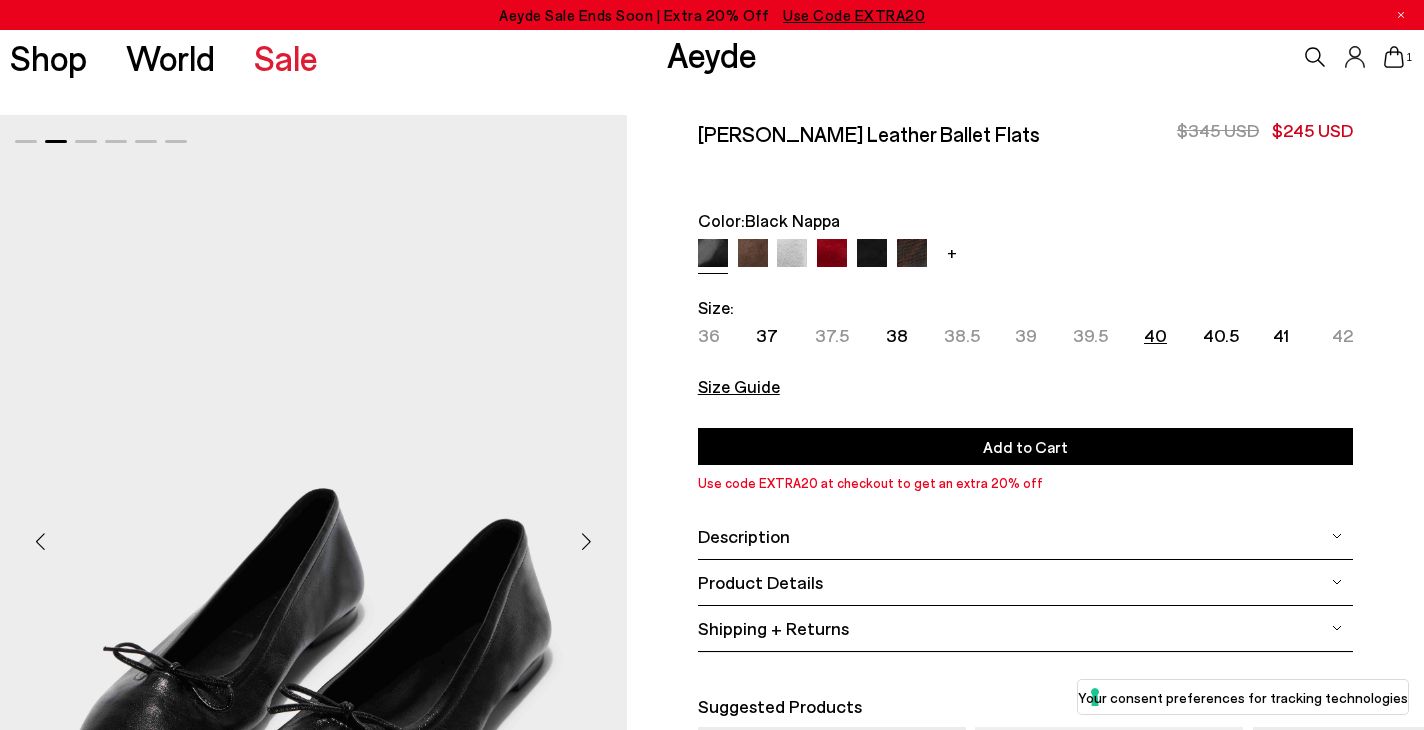 click on "Size Guide" at bounding box center (739, 386) 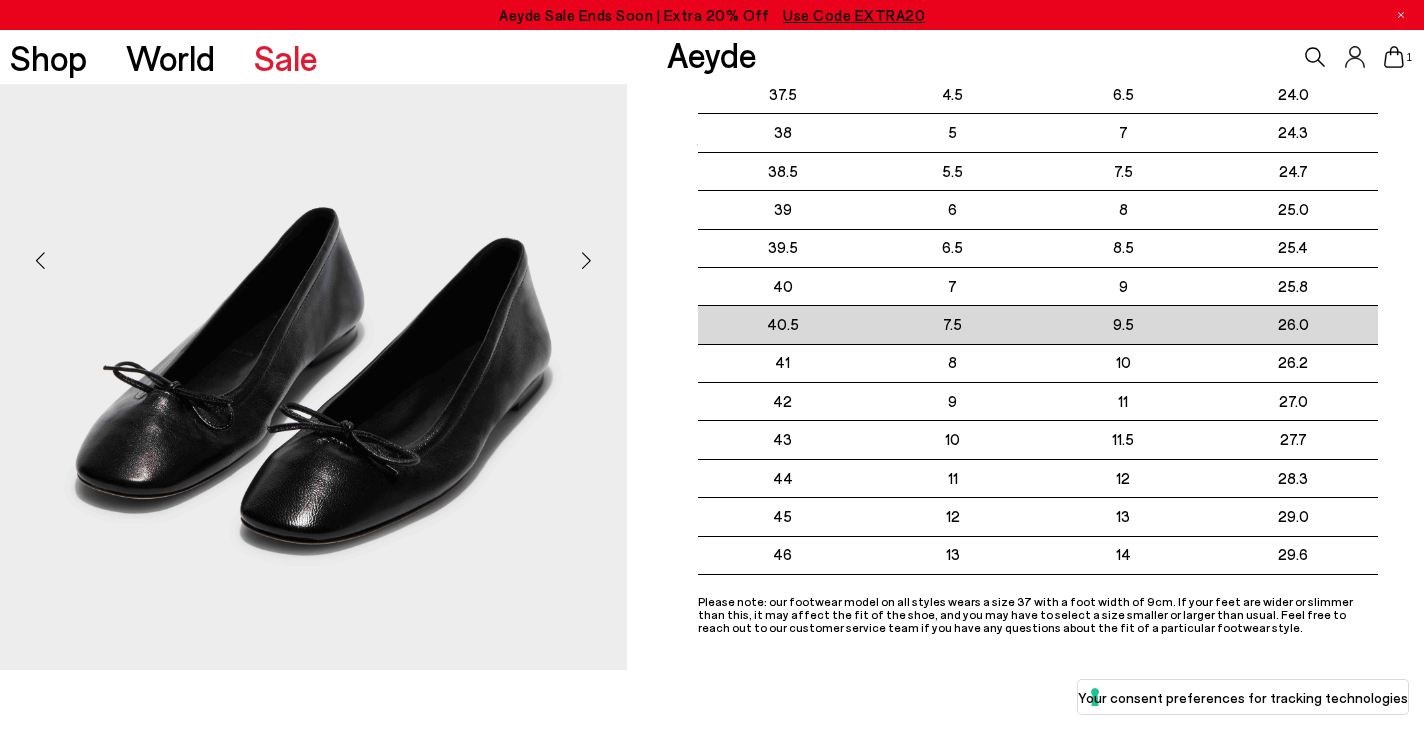 scroll, scrollTop: 254, scrollLeft: 0, axis: vertical 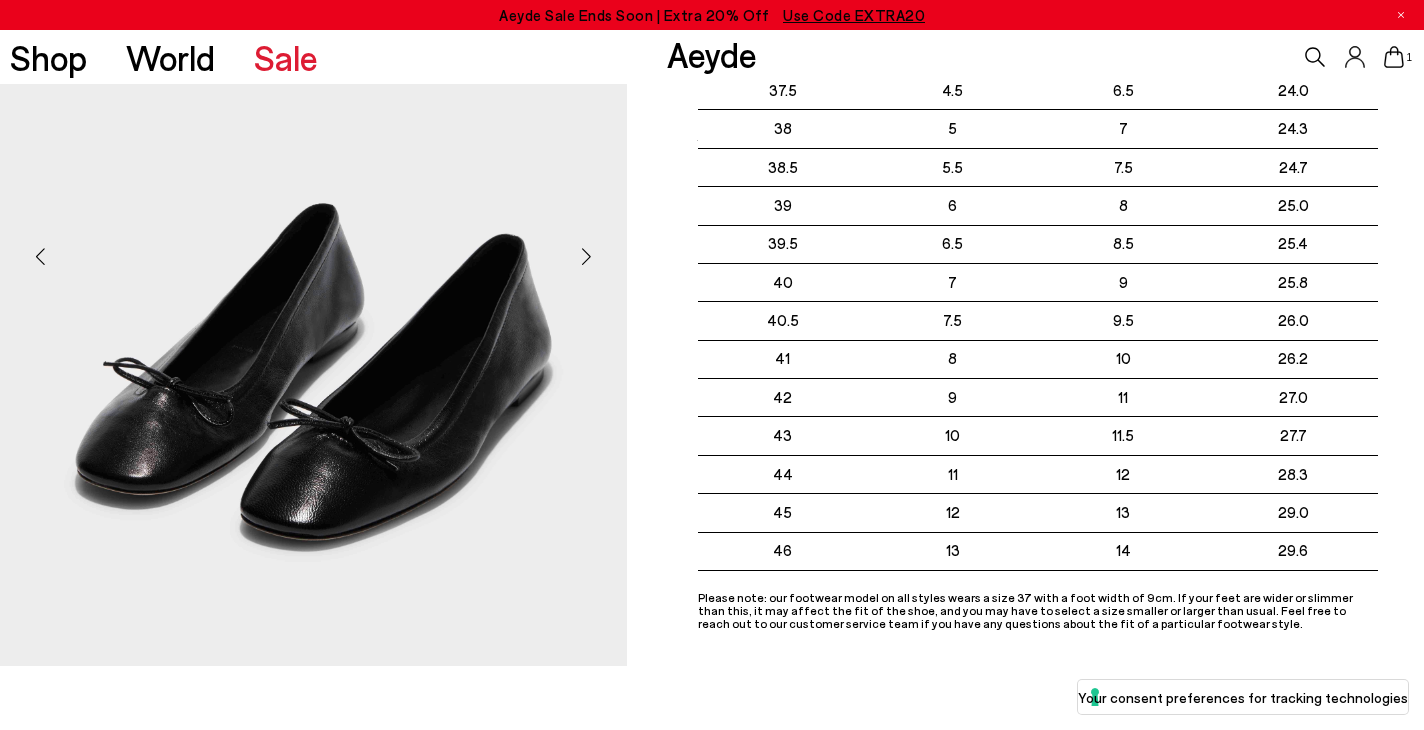 click at bounding box center (313, 248) 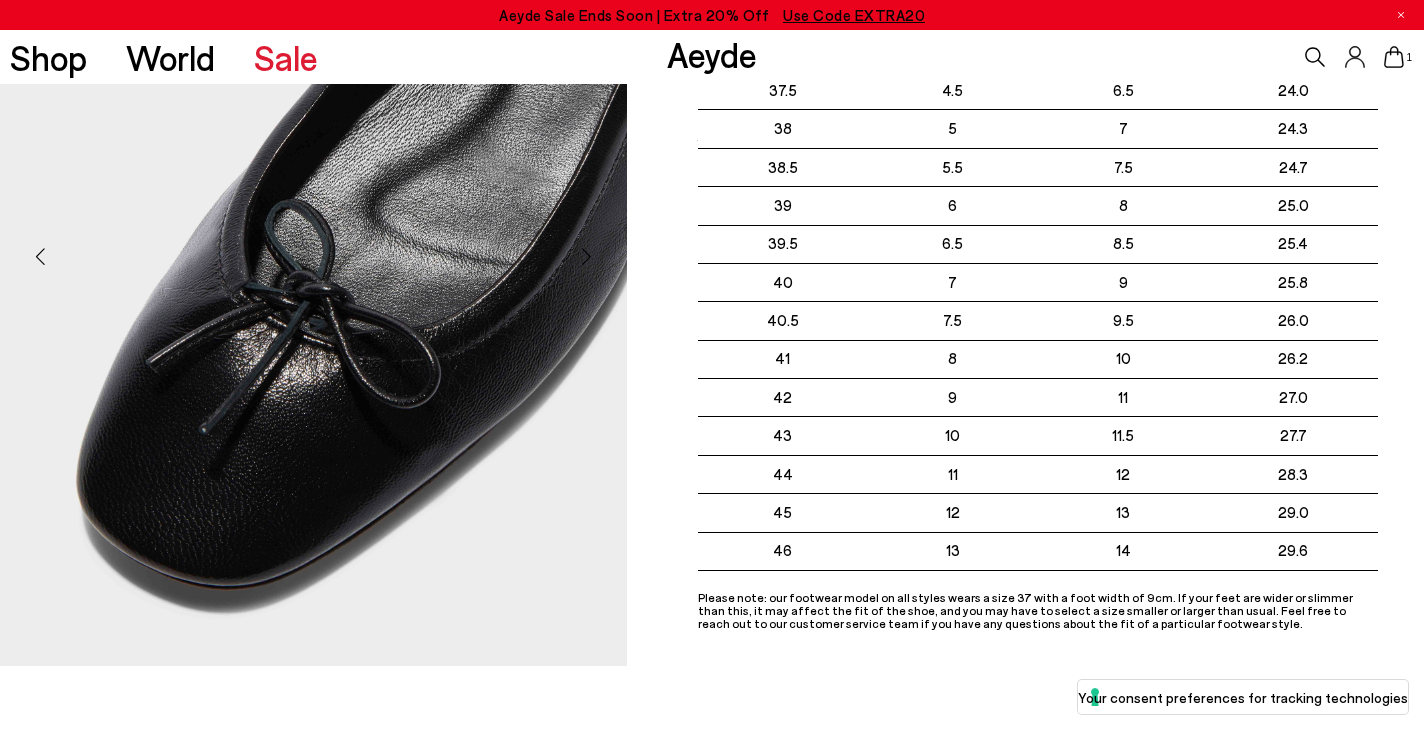 click at bounding box center [587, 256] 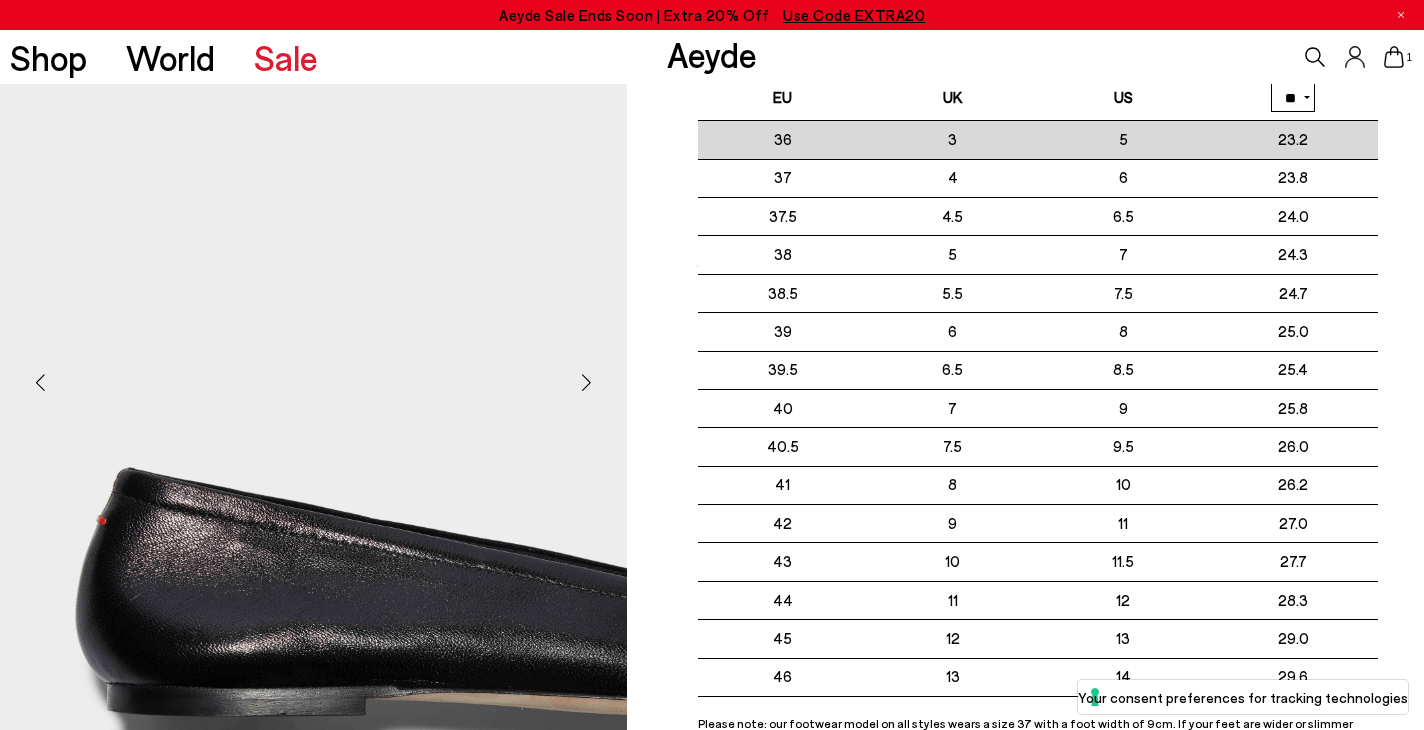 scroll, scrollTop: 134, scrollLeft: 0, axis: vertical 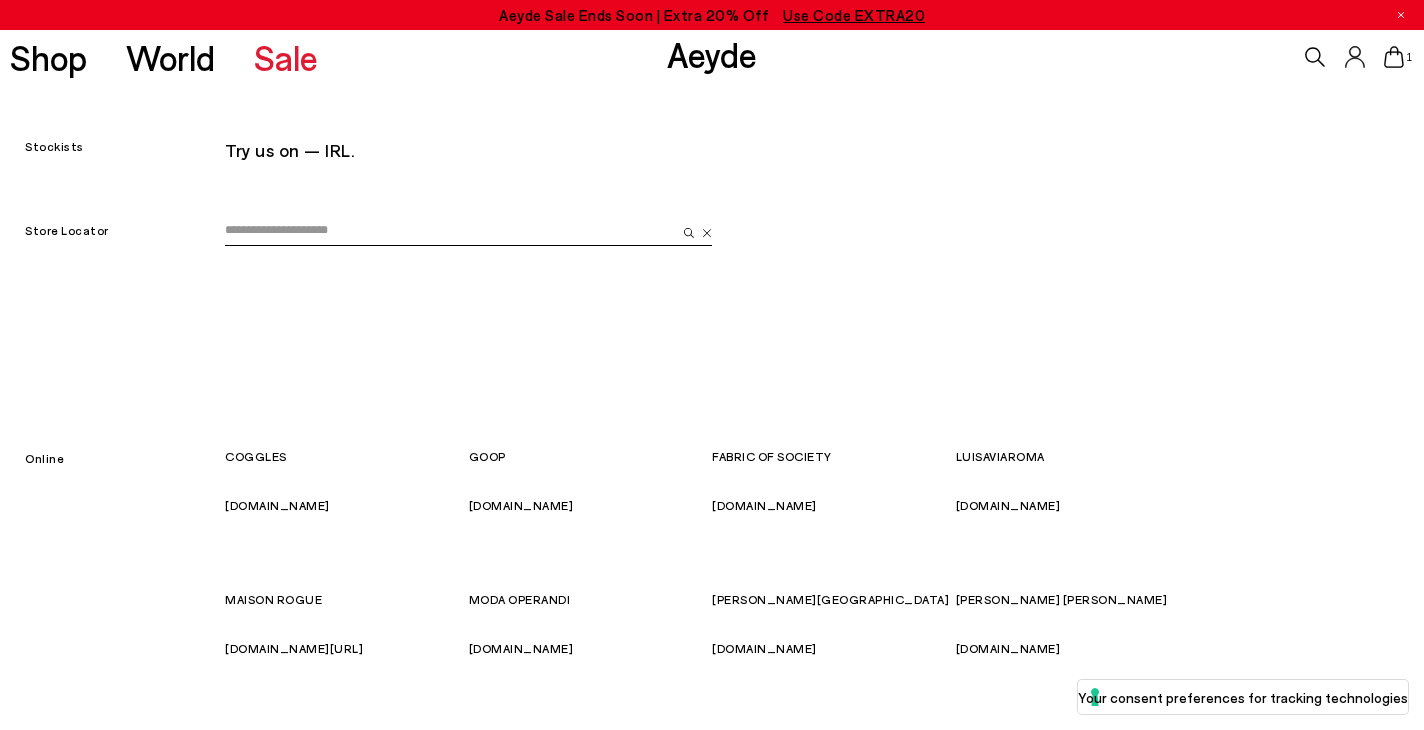 click at bounding box center [450, 231] 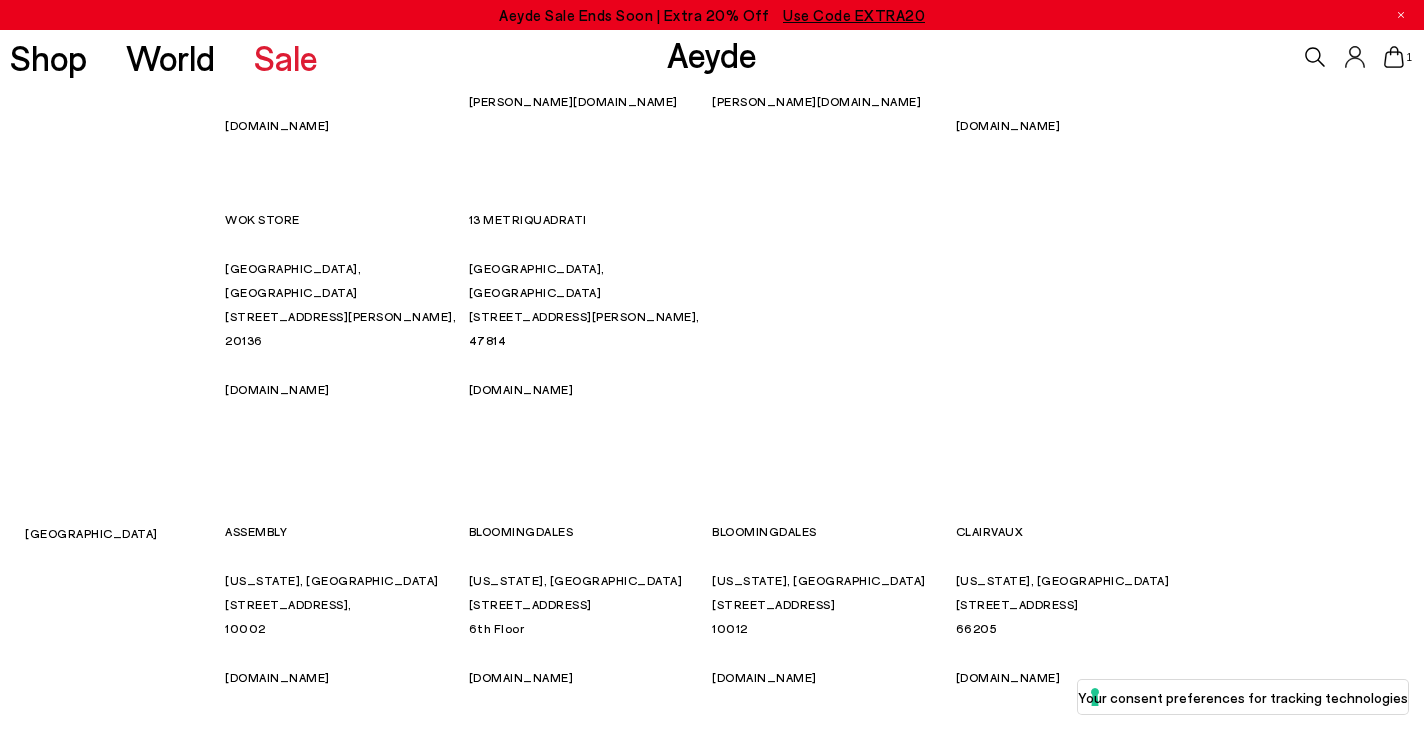 scroll, scrollTop: 10354, scrollLeft: 0, axis: vertical 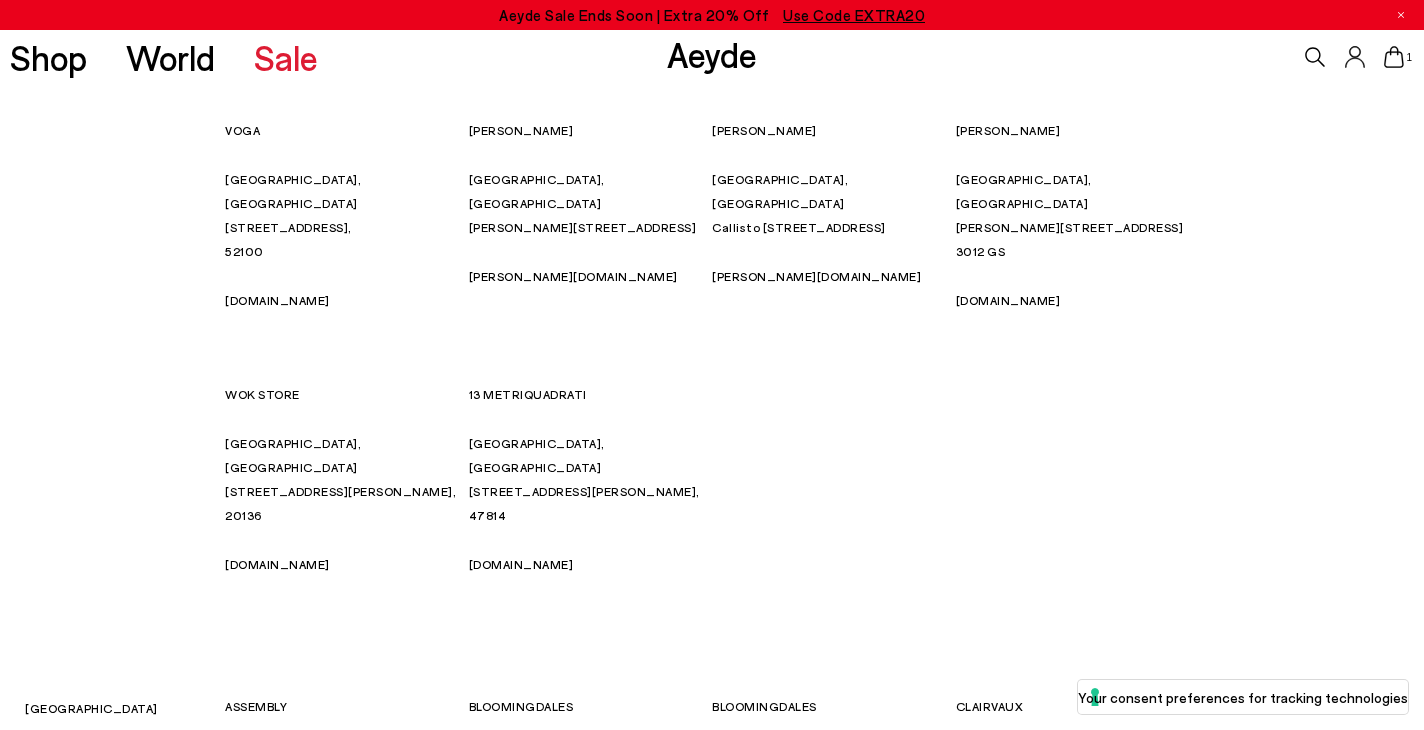 click on "[DOMAIN_NAME]" at bounding box center [1008, 1380] 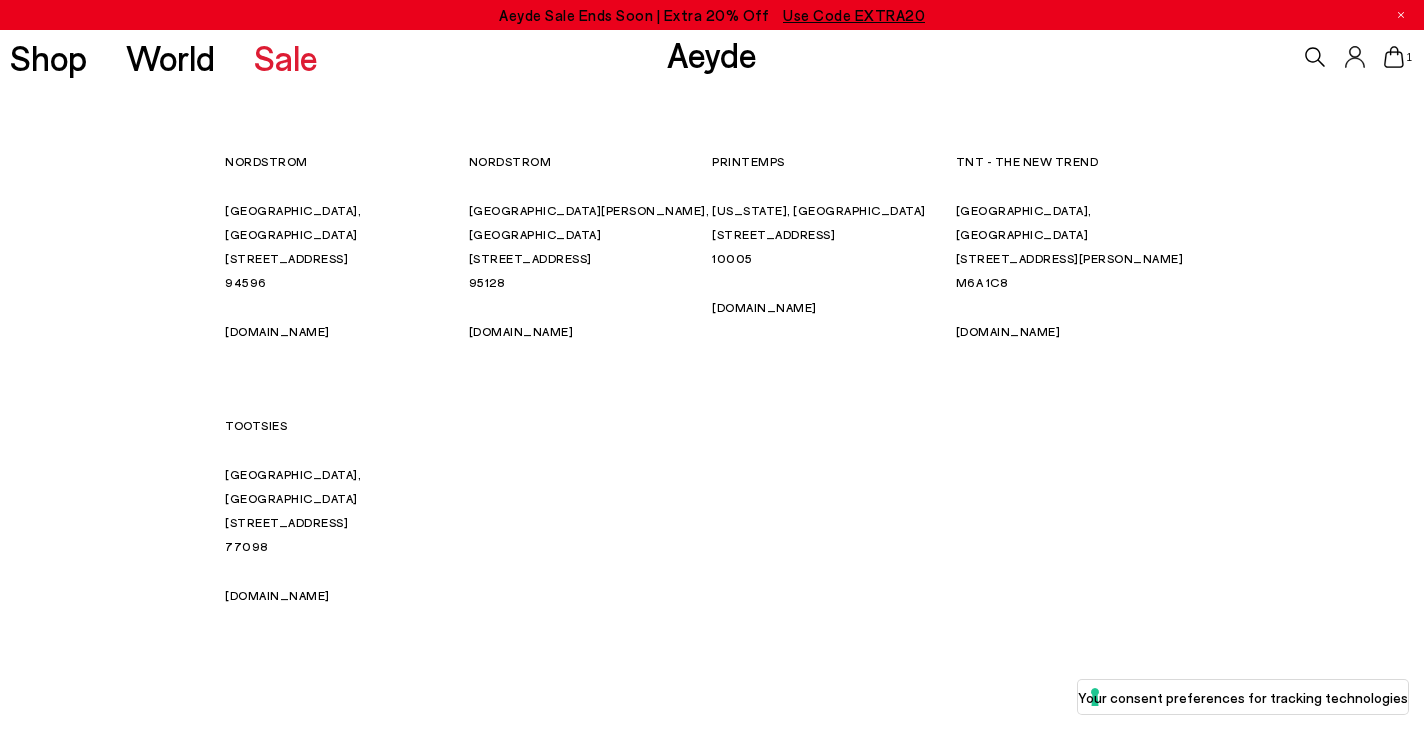 scroll, scrollTop: 12028, scrollLeft: 0, axis: vertical 